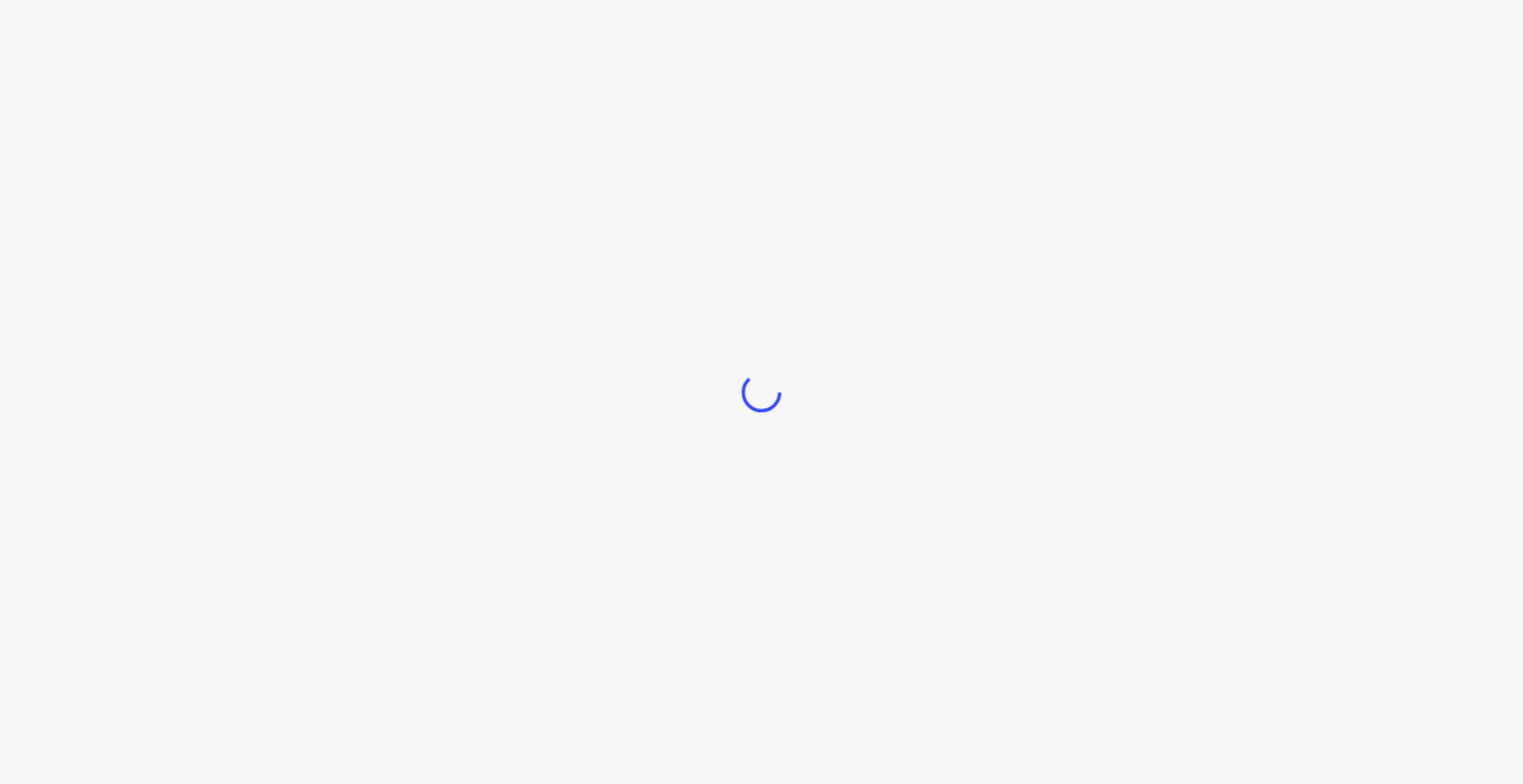 scroll, scrollTop: 0, scrollLeft: 0, axis: both 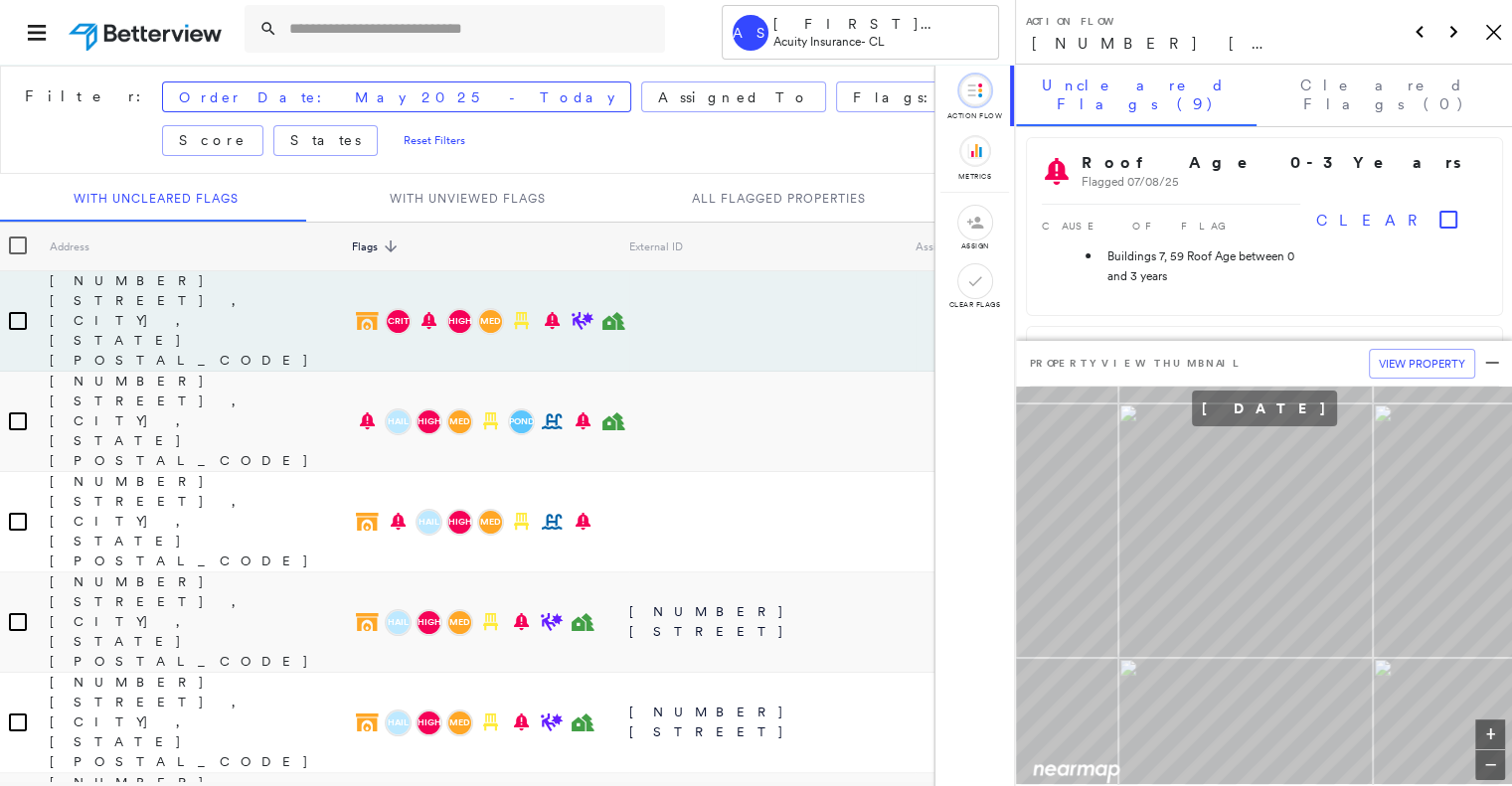 click on "Action Flow [NUMBER] [STREET], [CITY], [STATE] [POSTAL_CODE] Icon_Closemodal" at bounding box center (1263, 32) 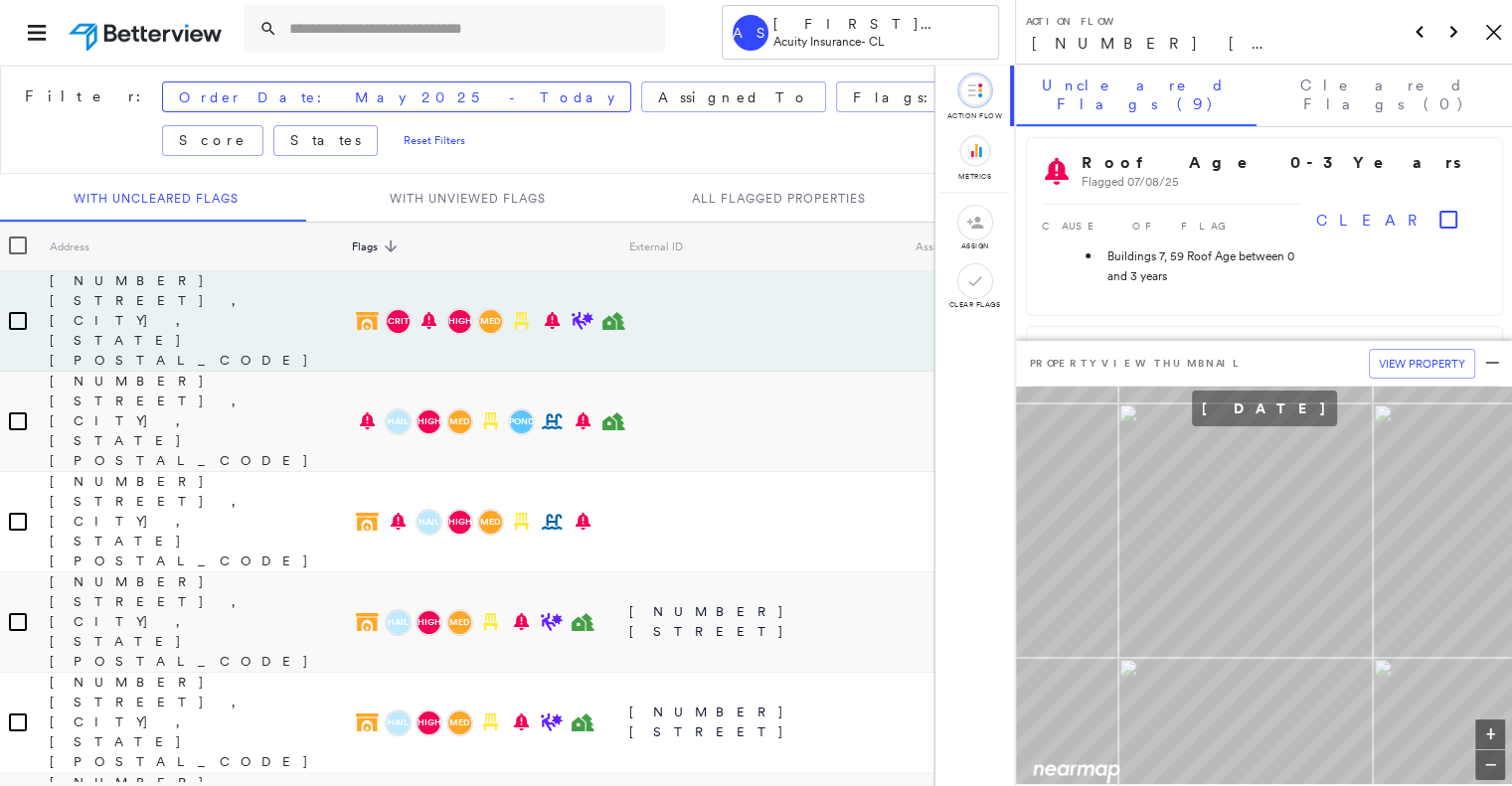 click 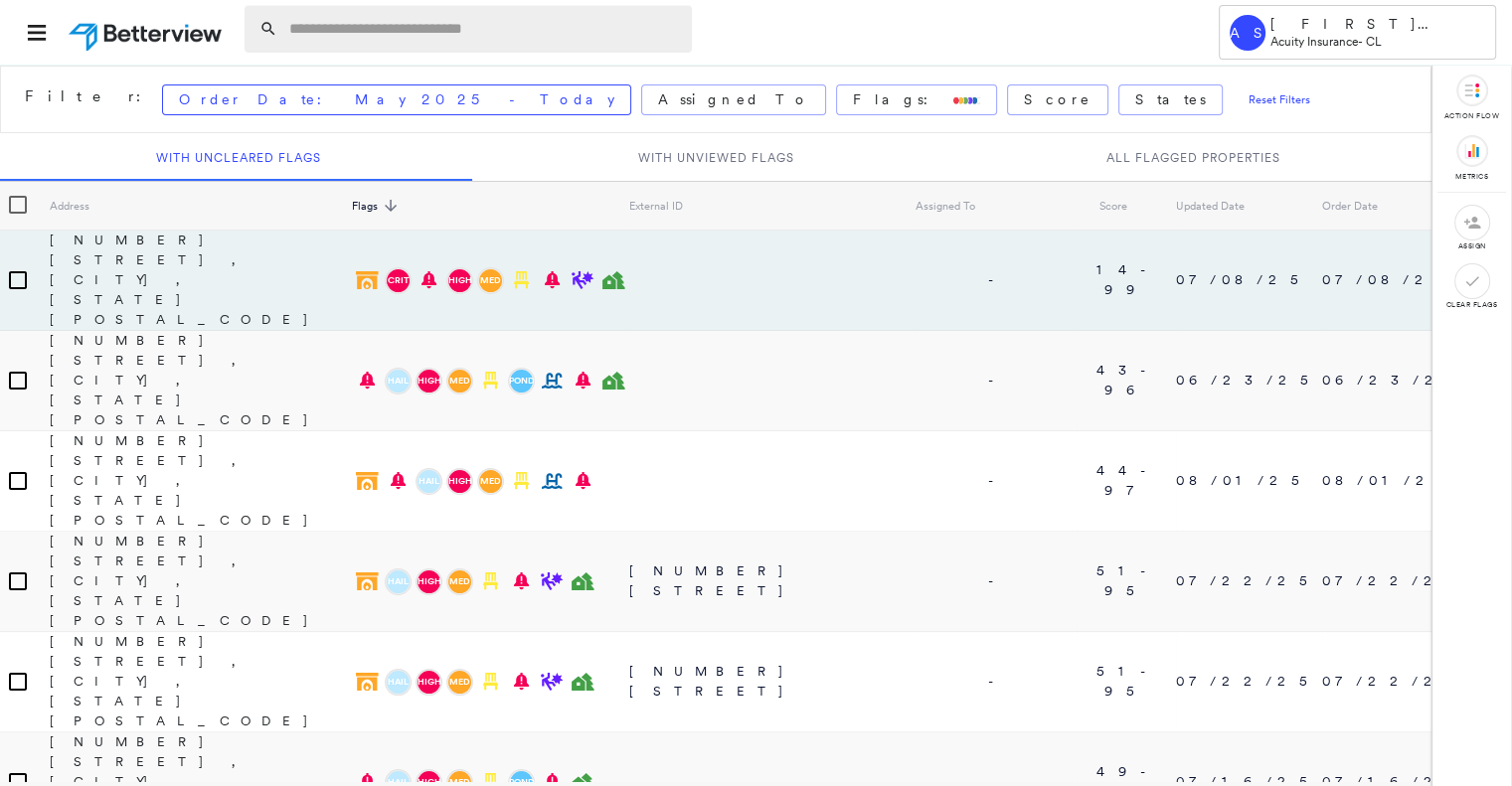 click at bounding box center (484, 29) 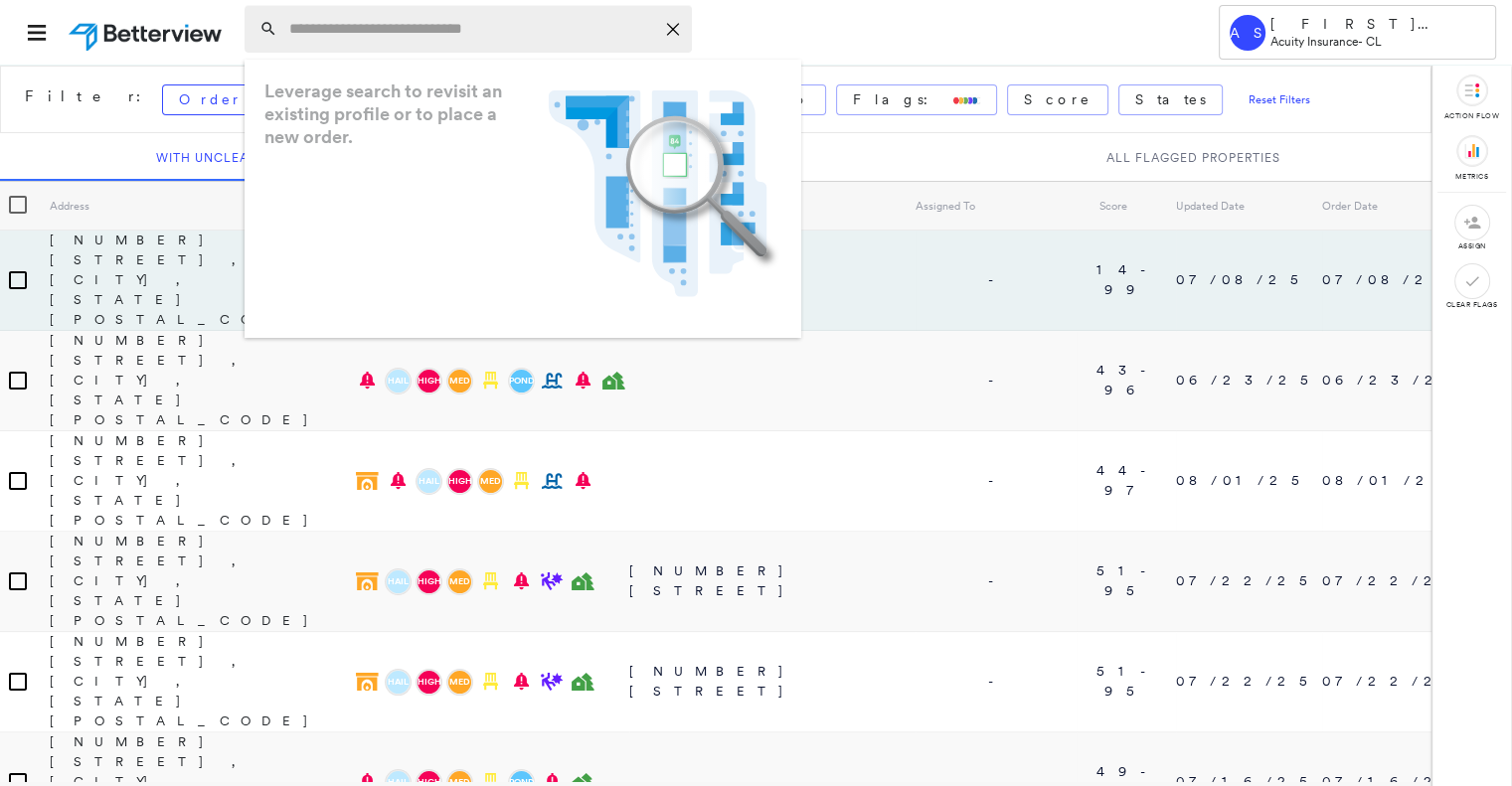 paste on "**********" 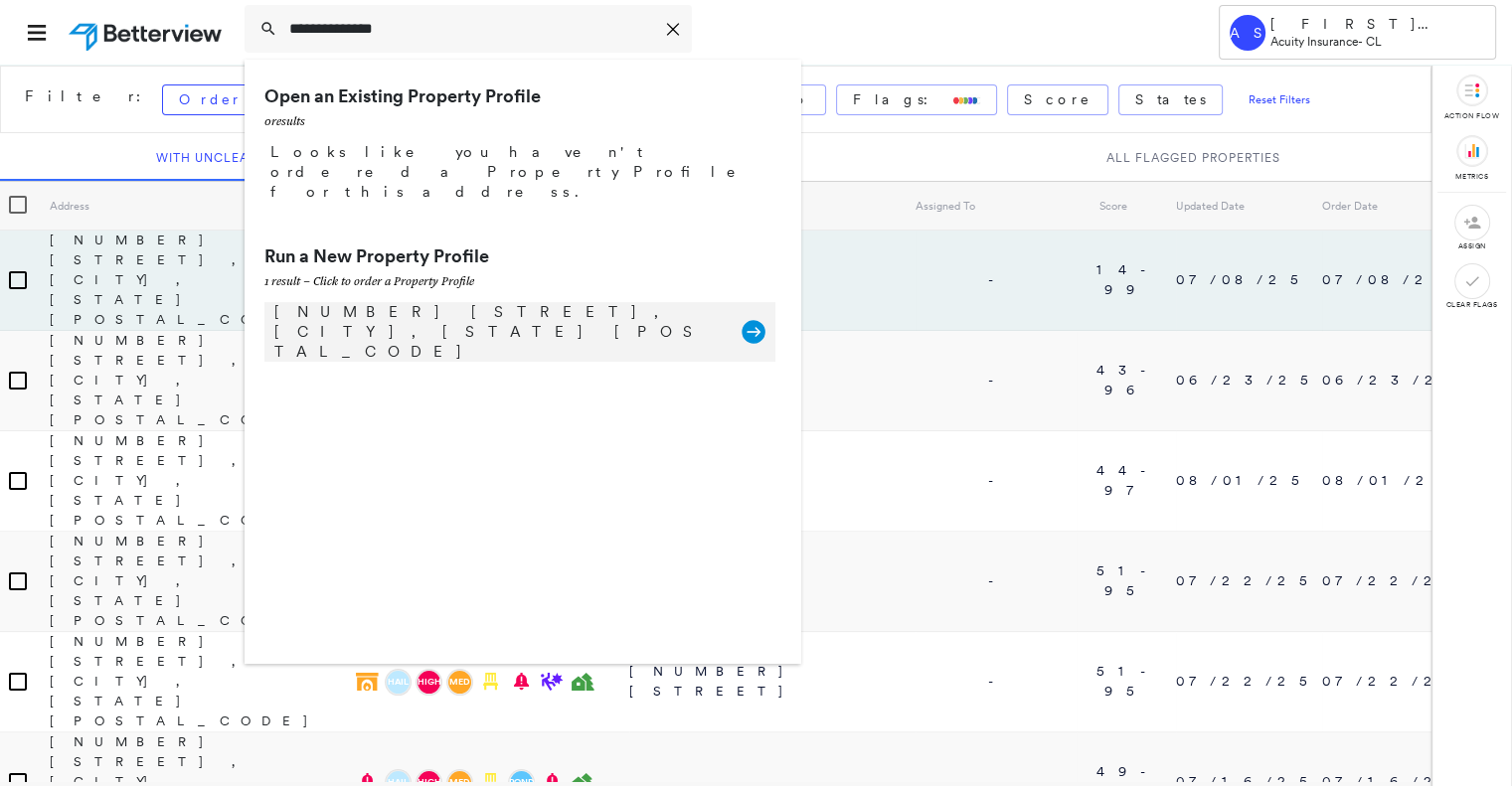 type on "**********" 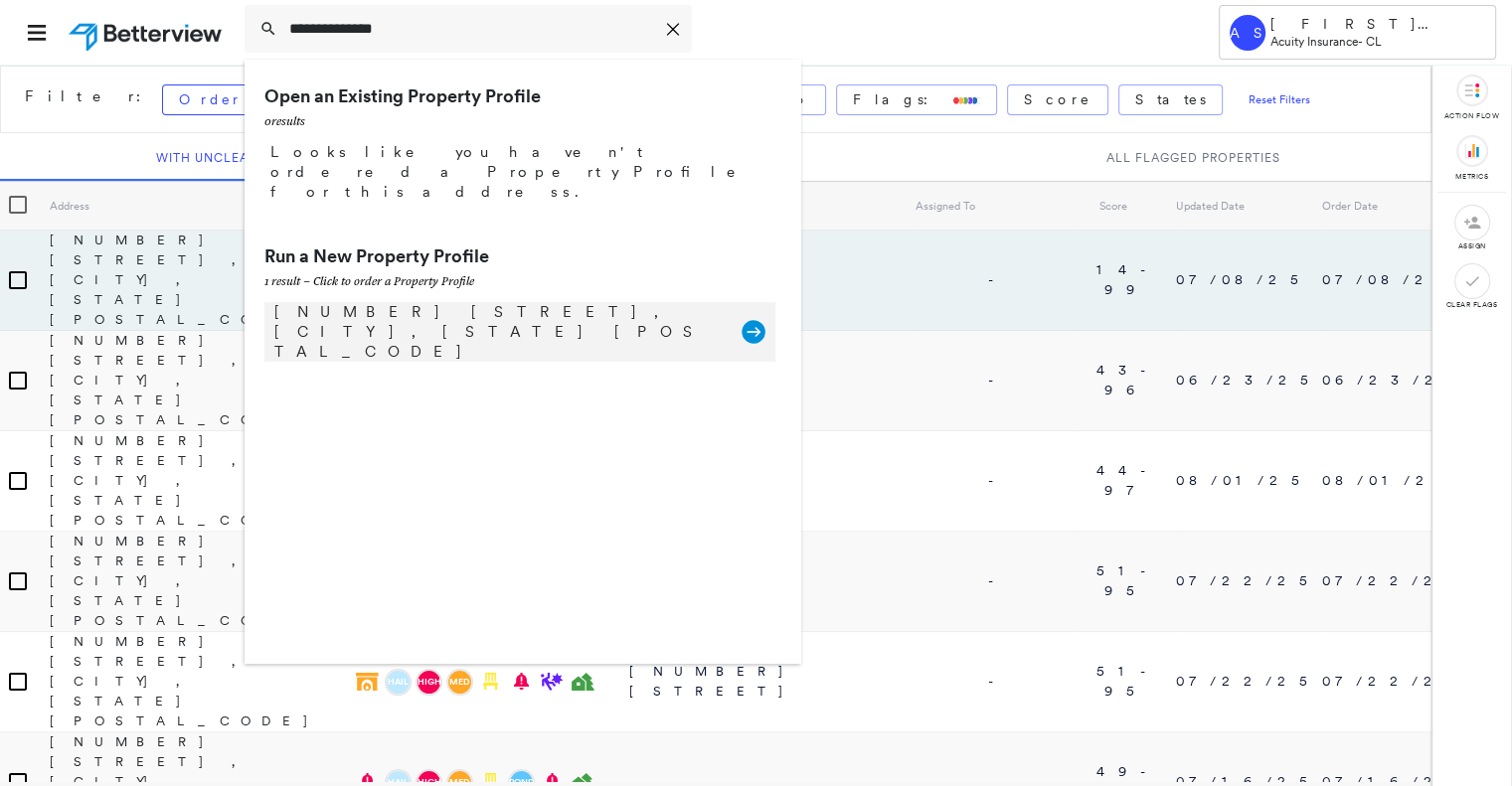 click on "[NUMBER] [STREET], [CITY], [STATE] [POSTAL_CODE]" at bounding box center (498, 332) 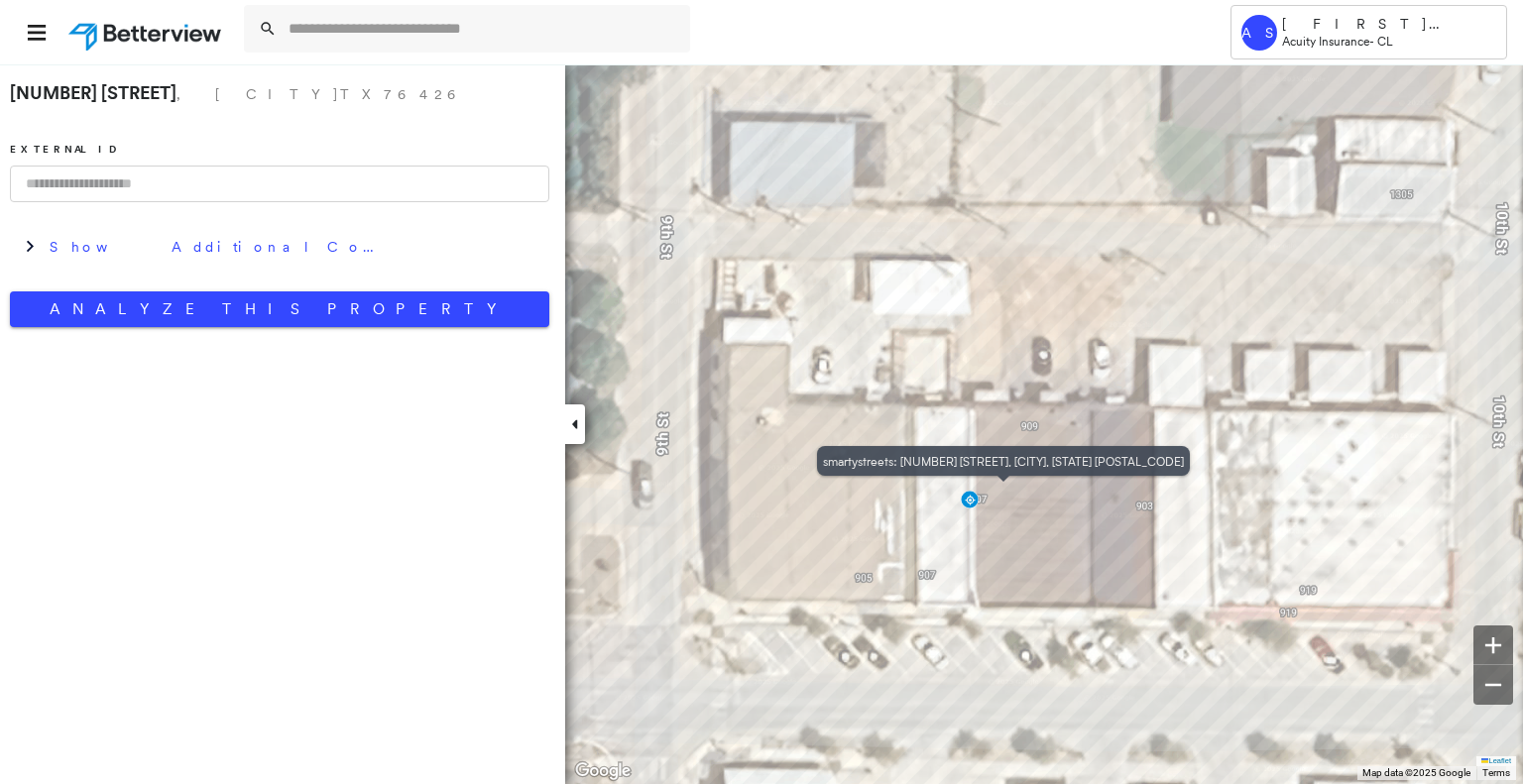 drag, startPoint x: 986, startPoint y: 499, endPoint x: 1005, endPoint y: 501, distance: 19.10497 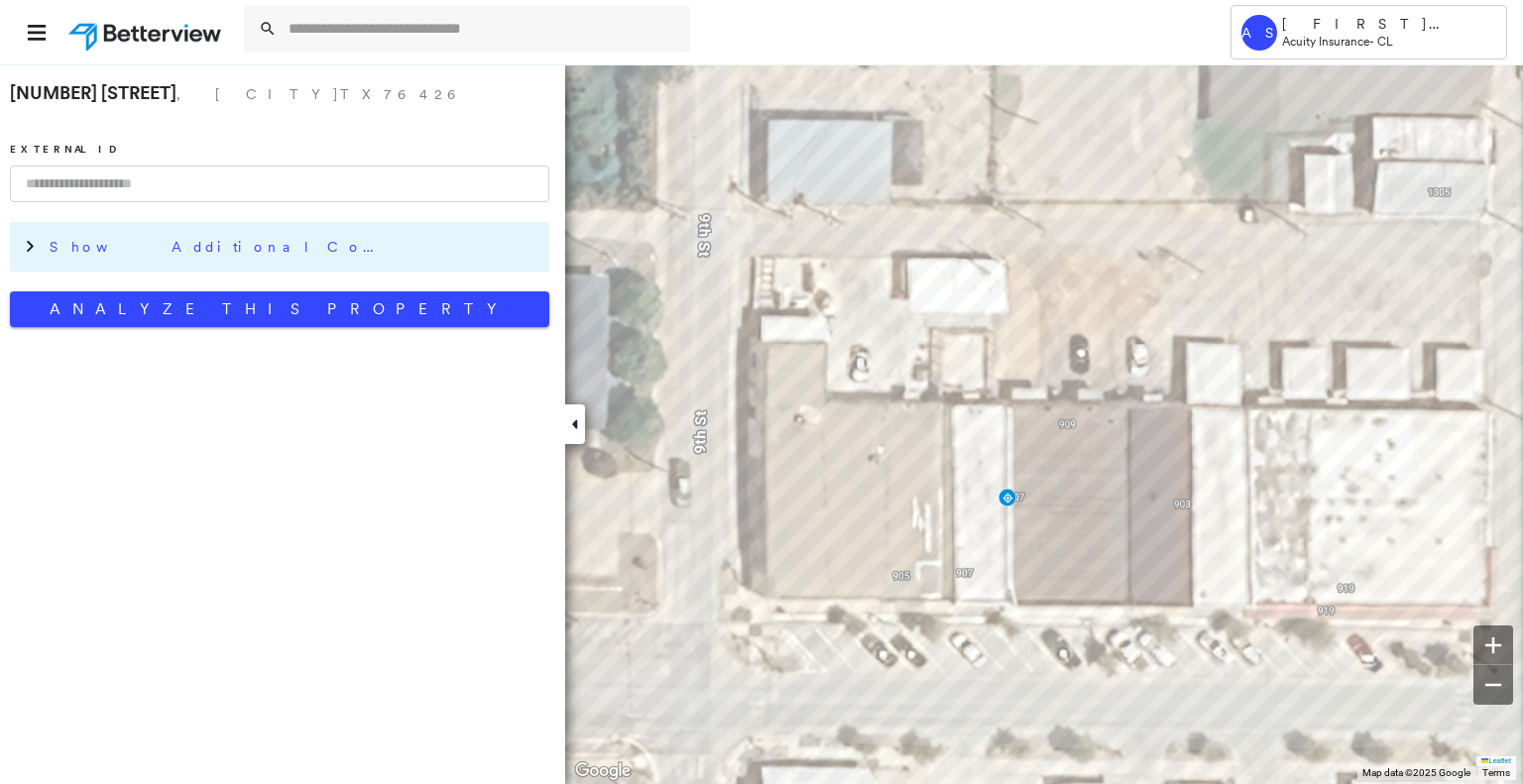 click on "Show Additional Company Data" at bounding box center [218, 247] 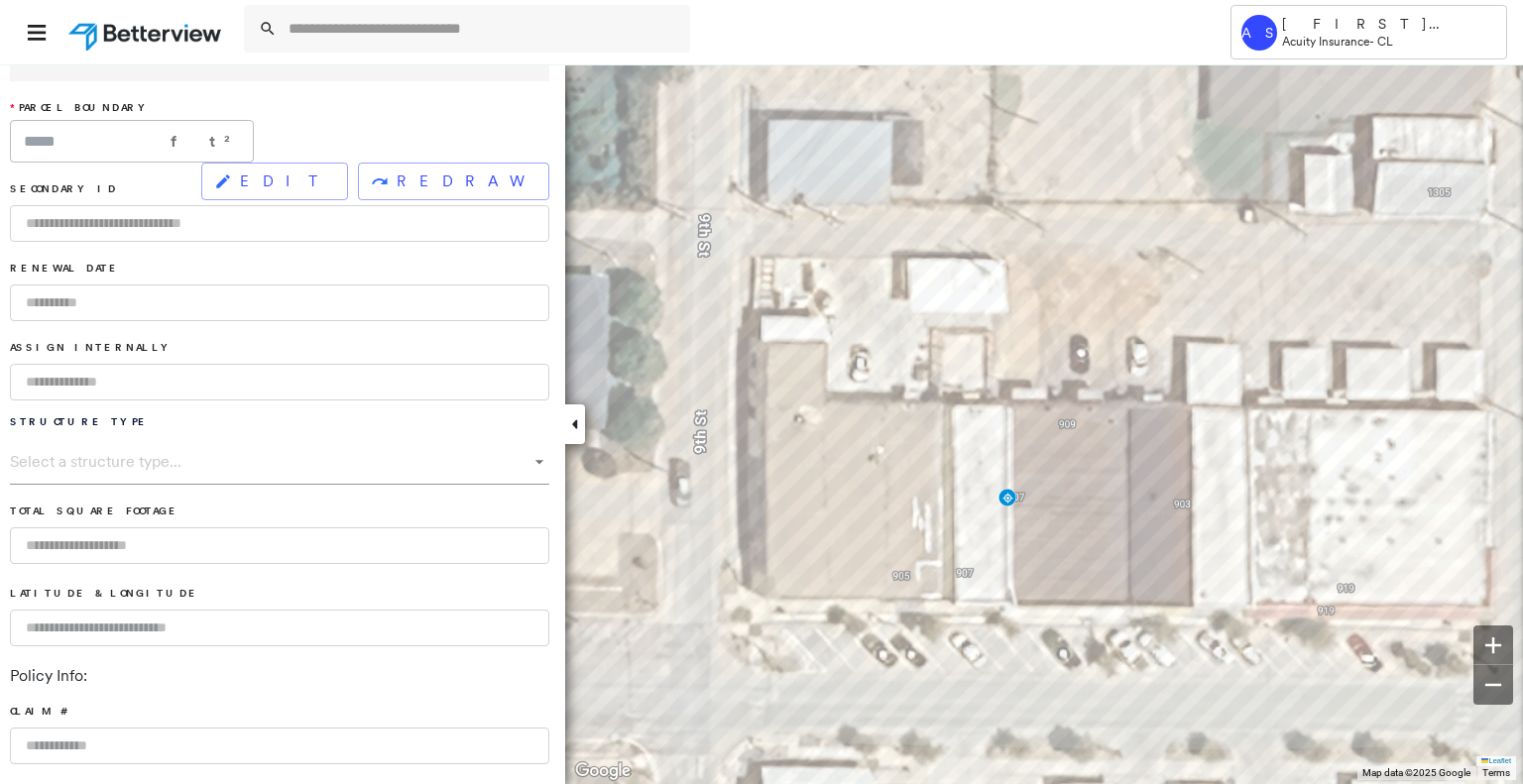 scroll, scrollTop: 192, scrollLeft: 0, axis: vertical 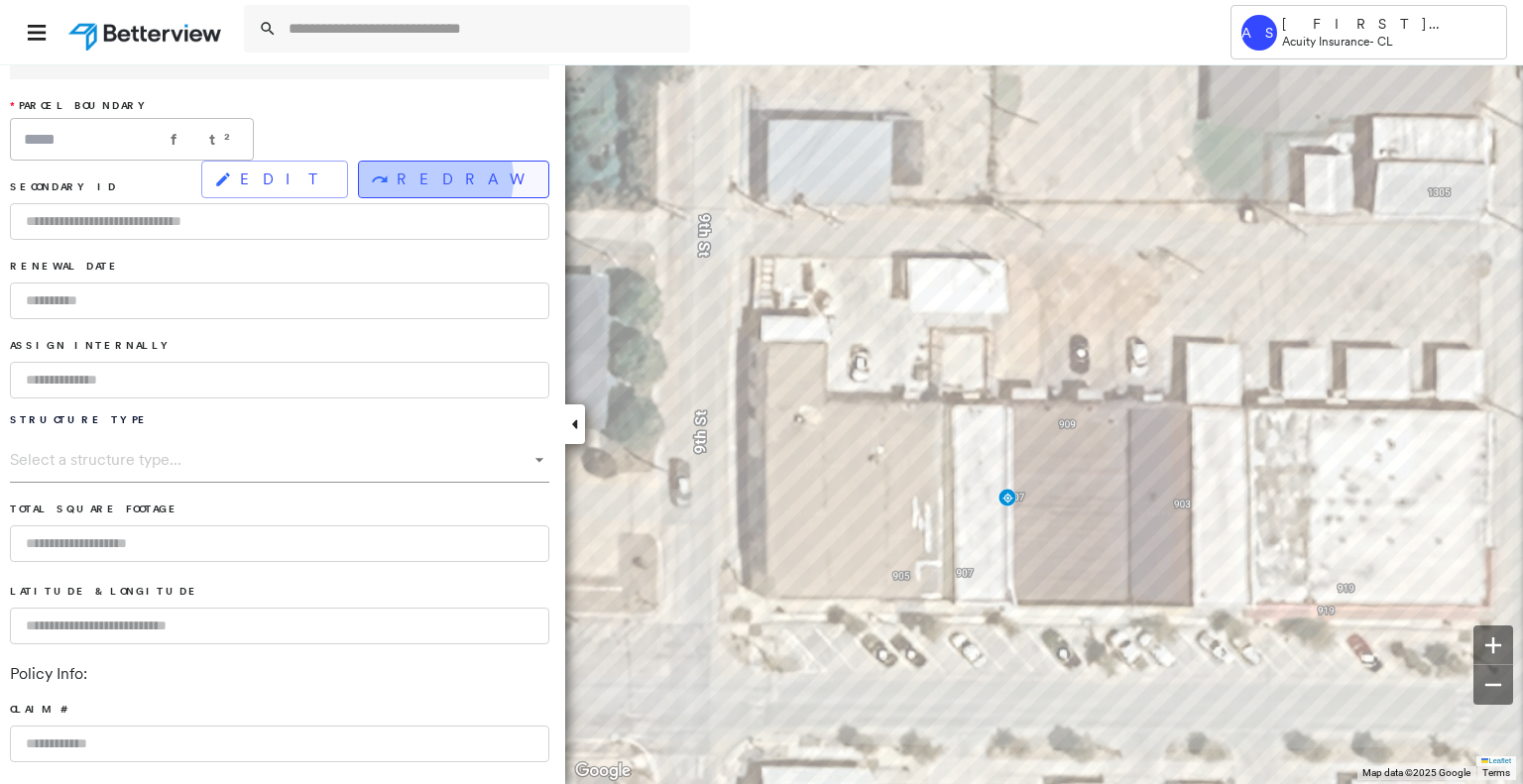 click on "REDRAW" at bounding box center (464, 179) 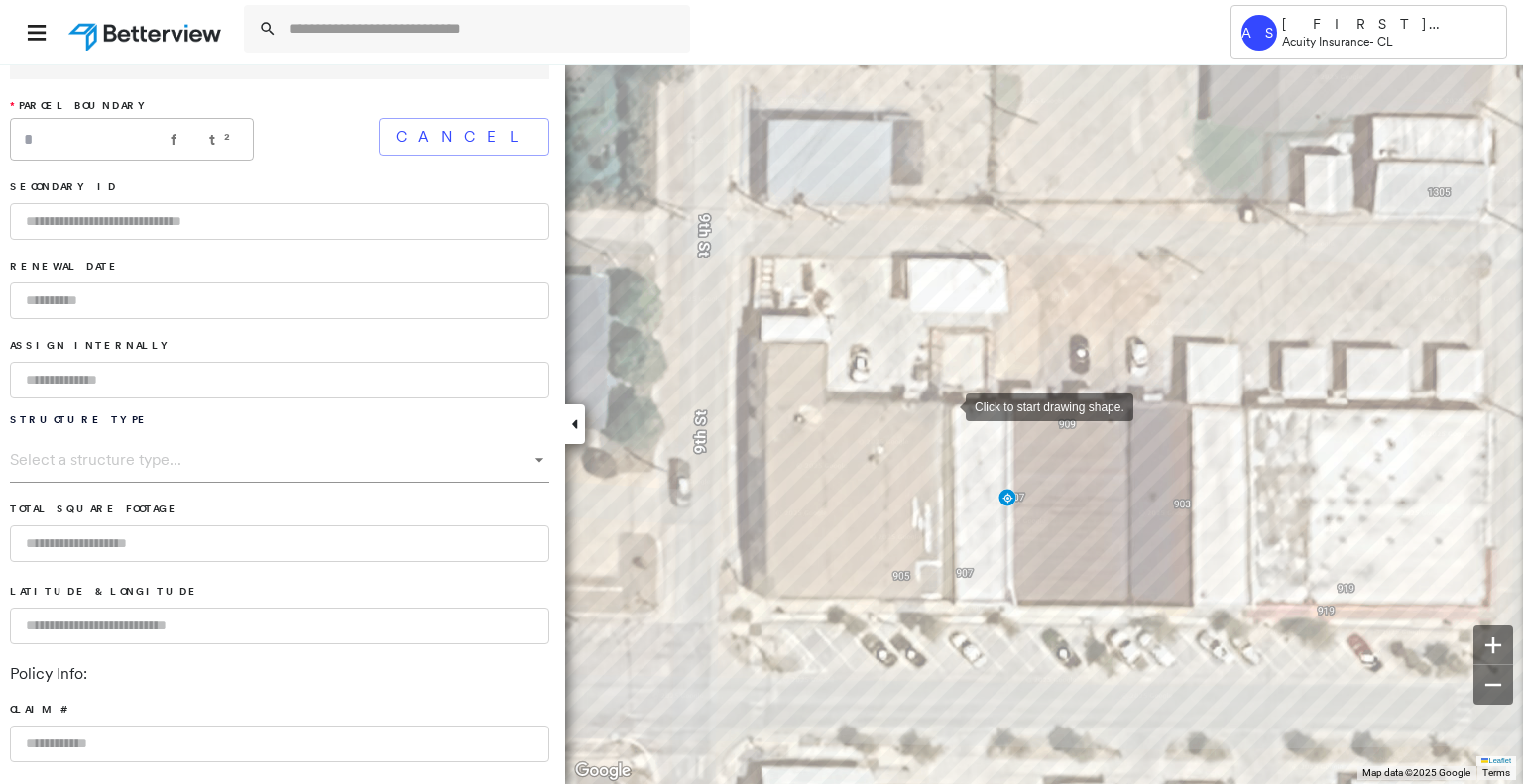 click at bounding box center (946, 405) 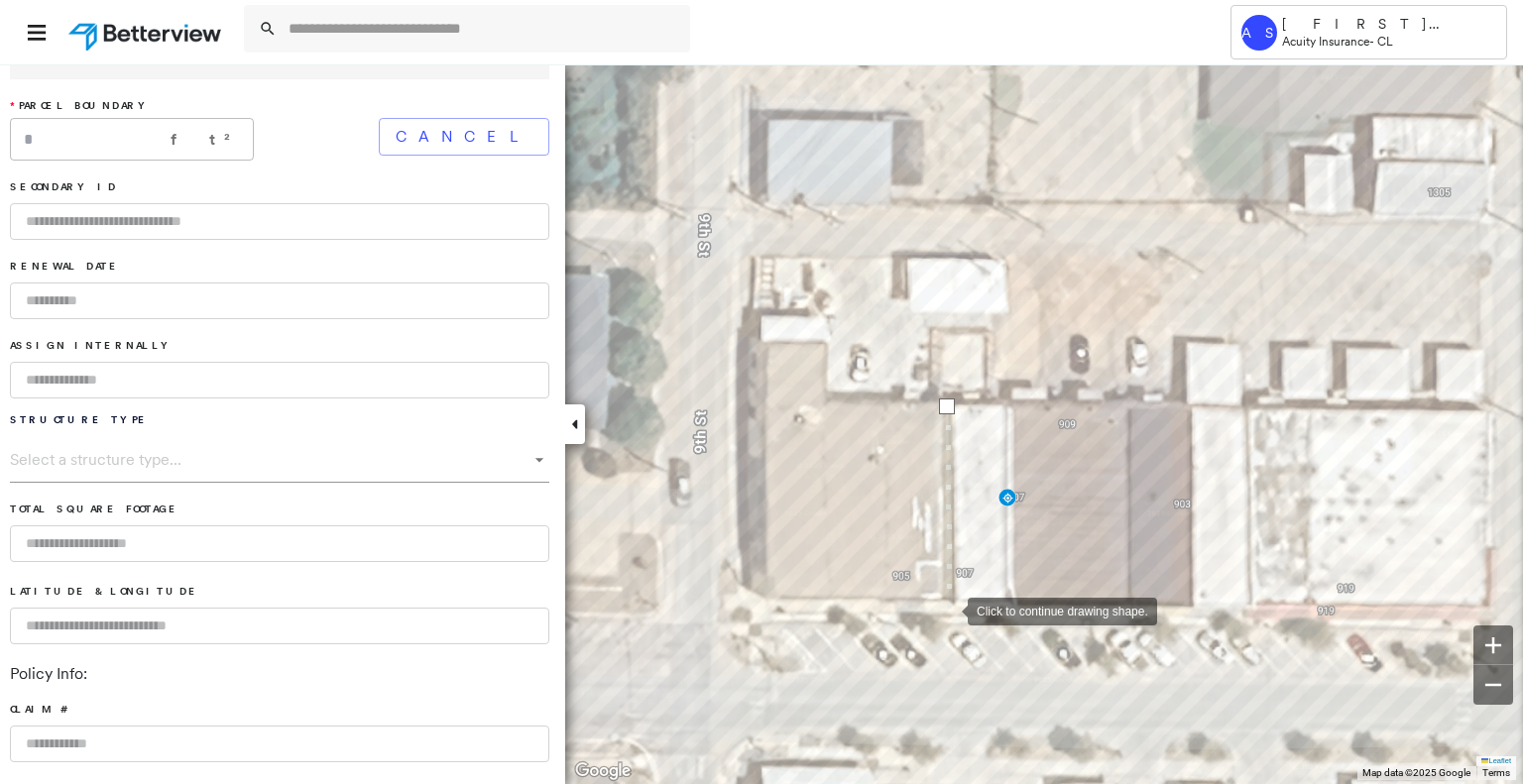click at bounding box center (948, 610) 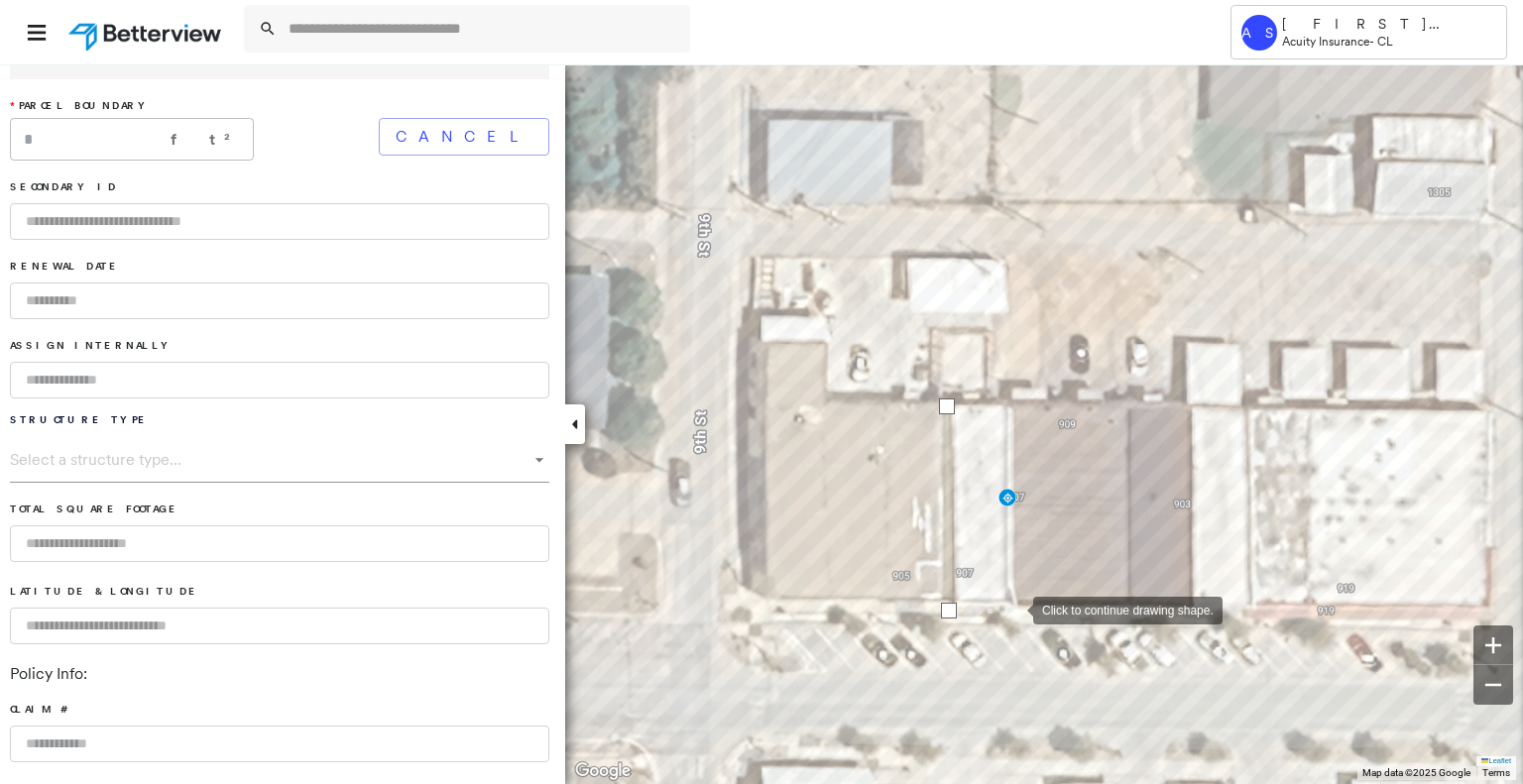 click at bounding box center (1013, 609) 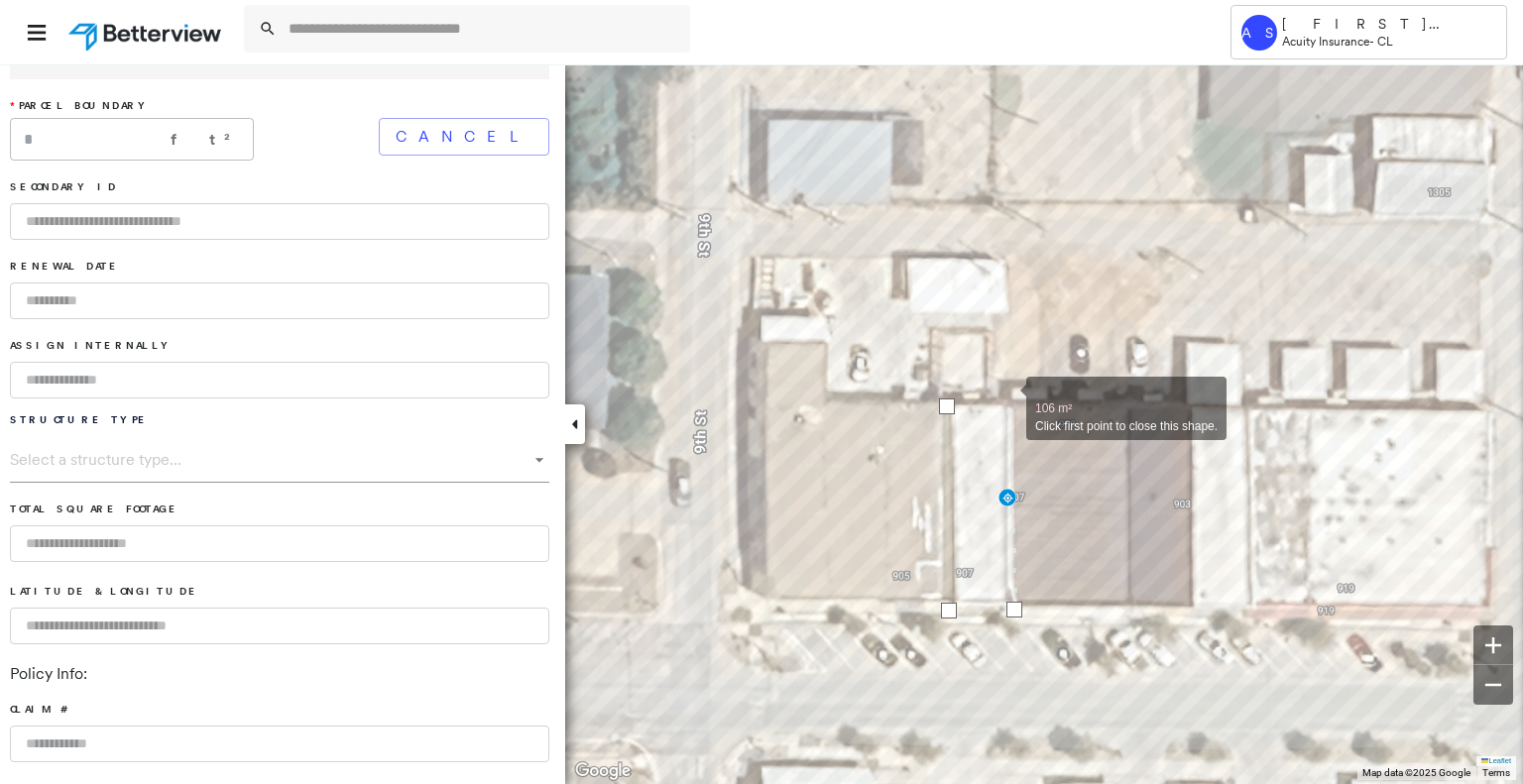 click at bounding box center (1006, 397) 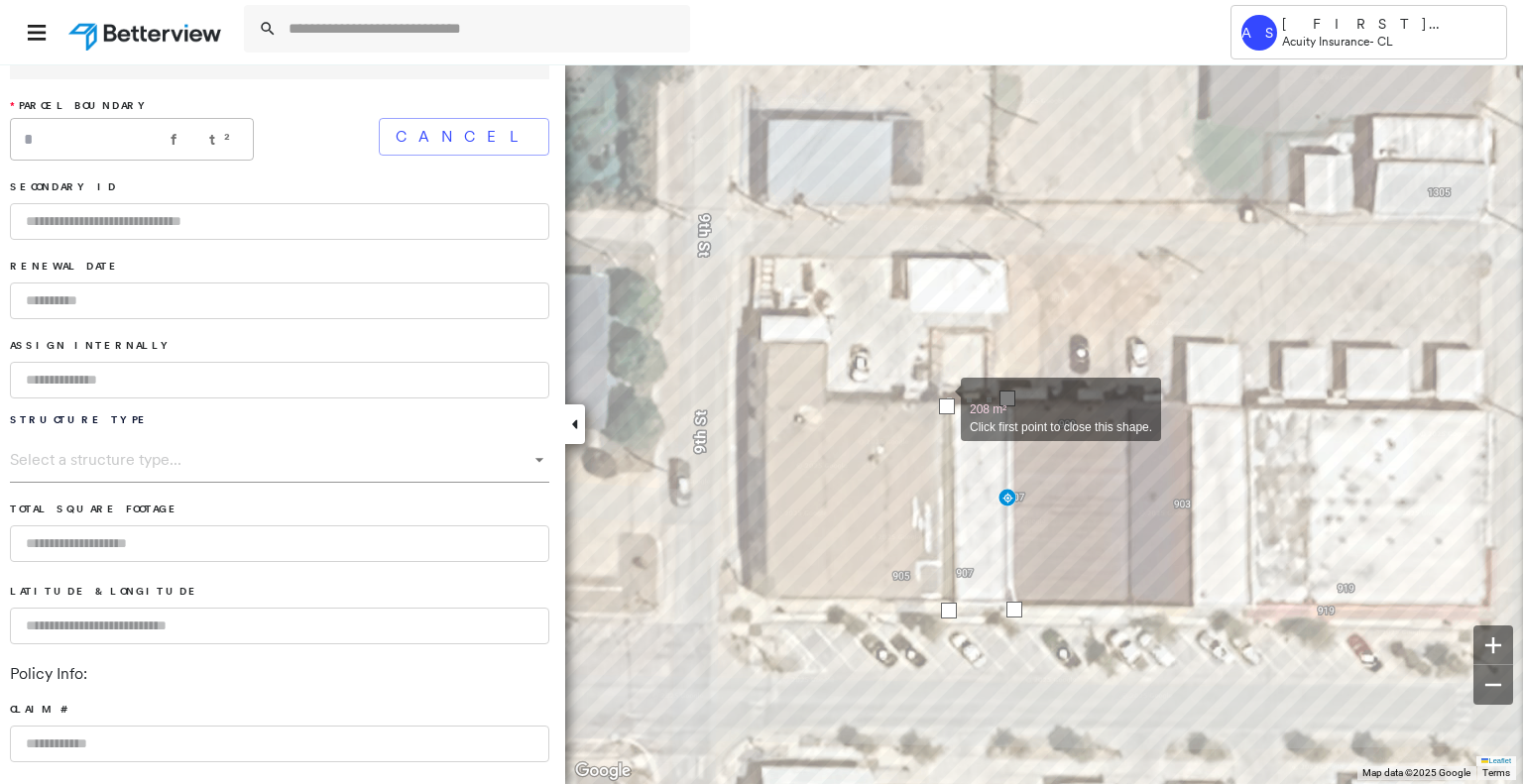 click at bounding box center (947, 406) 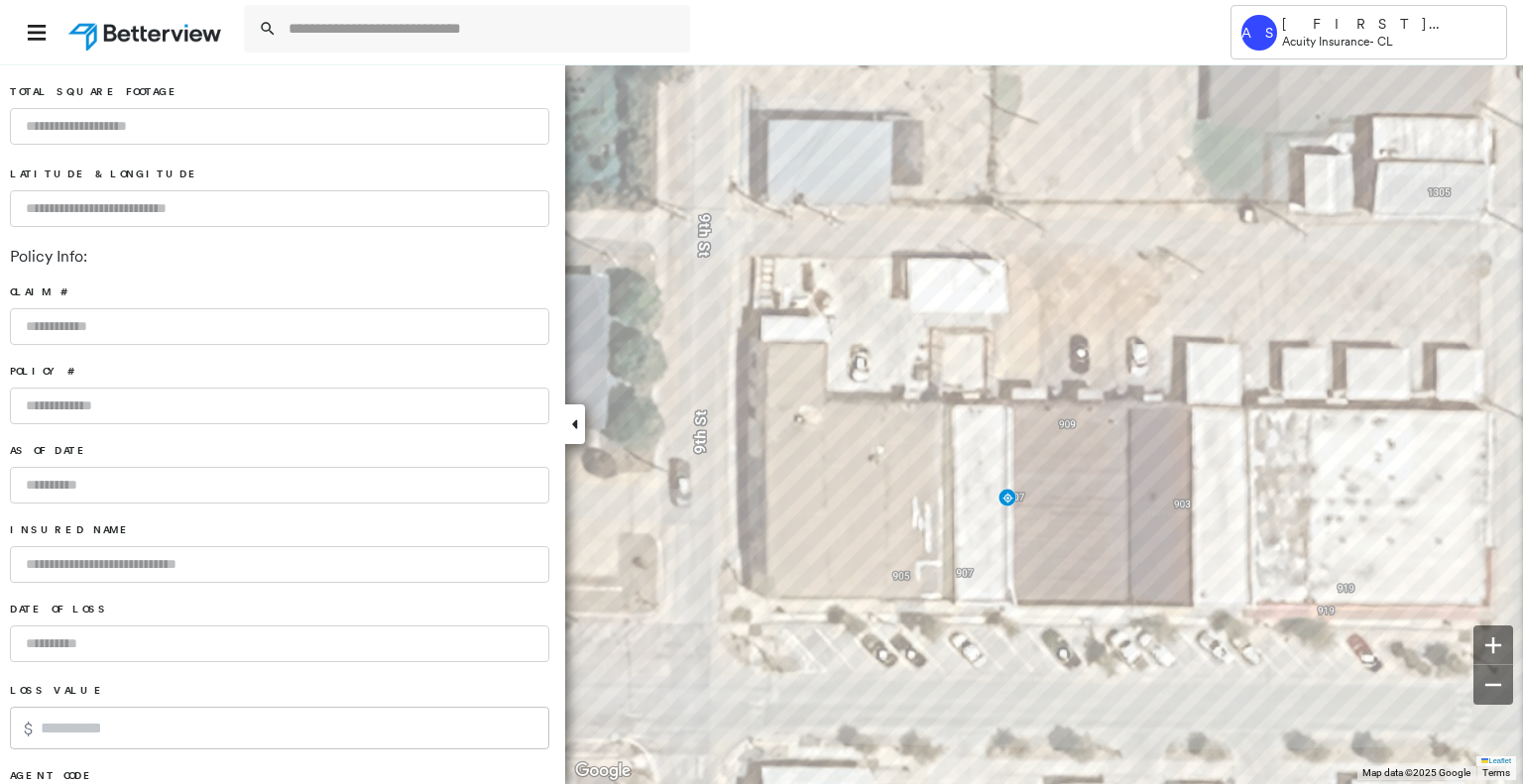 scroll, scrollTop: 1158, scrollLeft: 0, axis: vertical 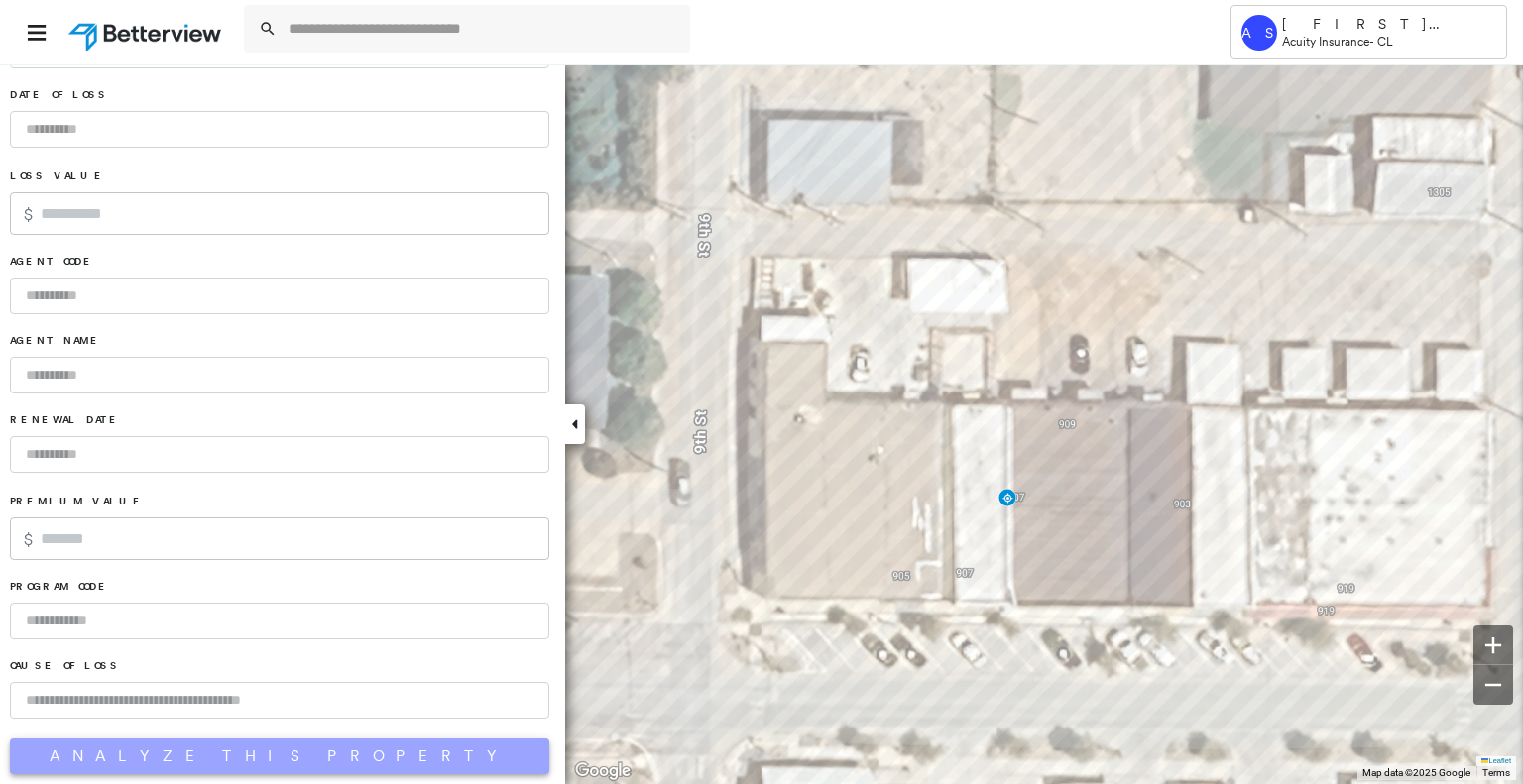 click on "Analyze This Property" at bounding box center [280, 756] 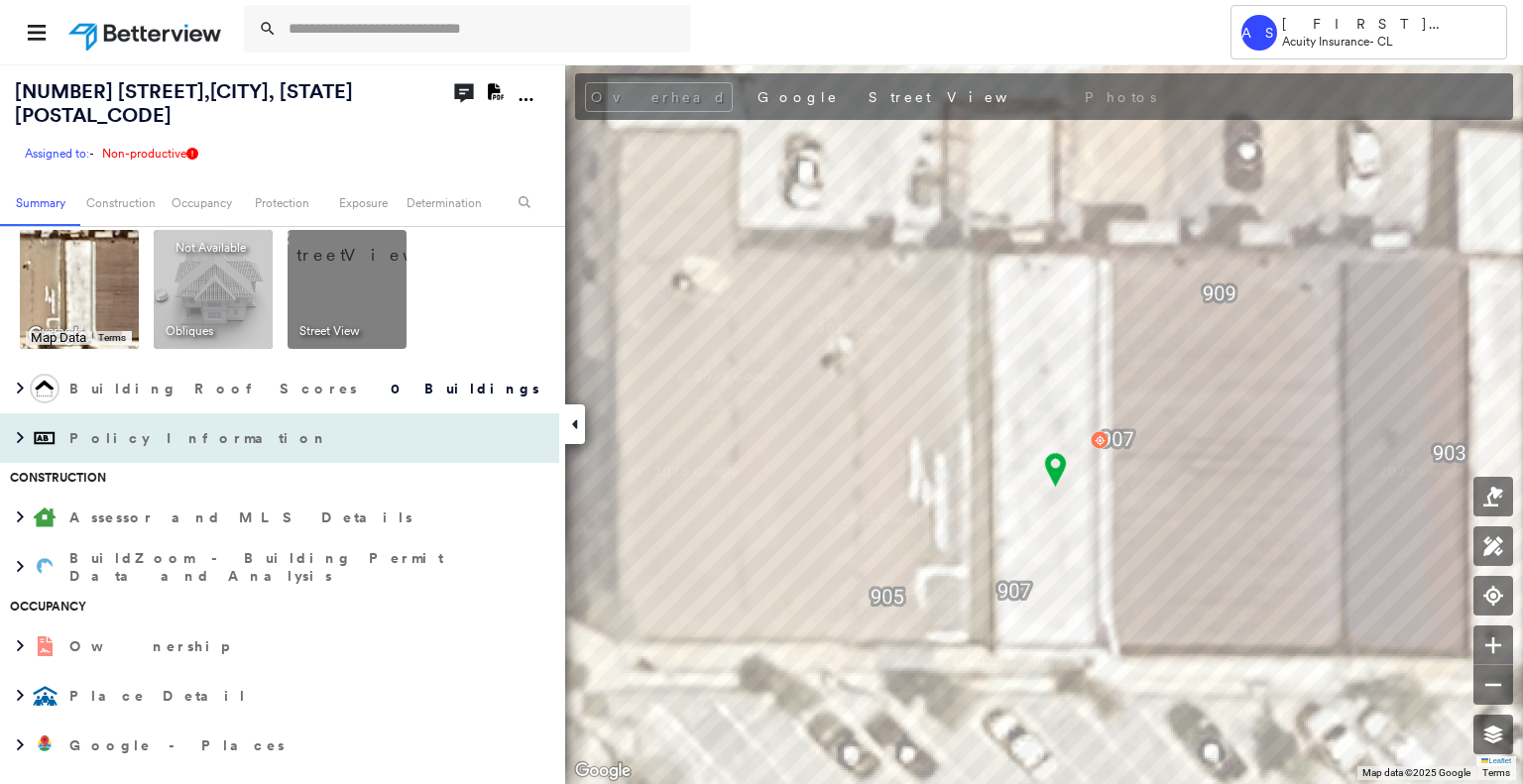 scroll, scrollTop: 0, scrollLeft: 0, axis: both 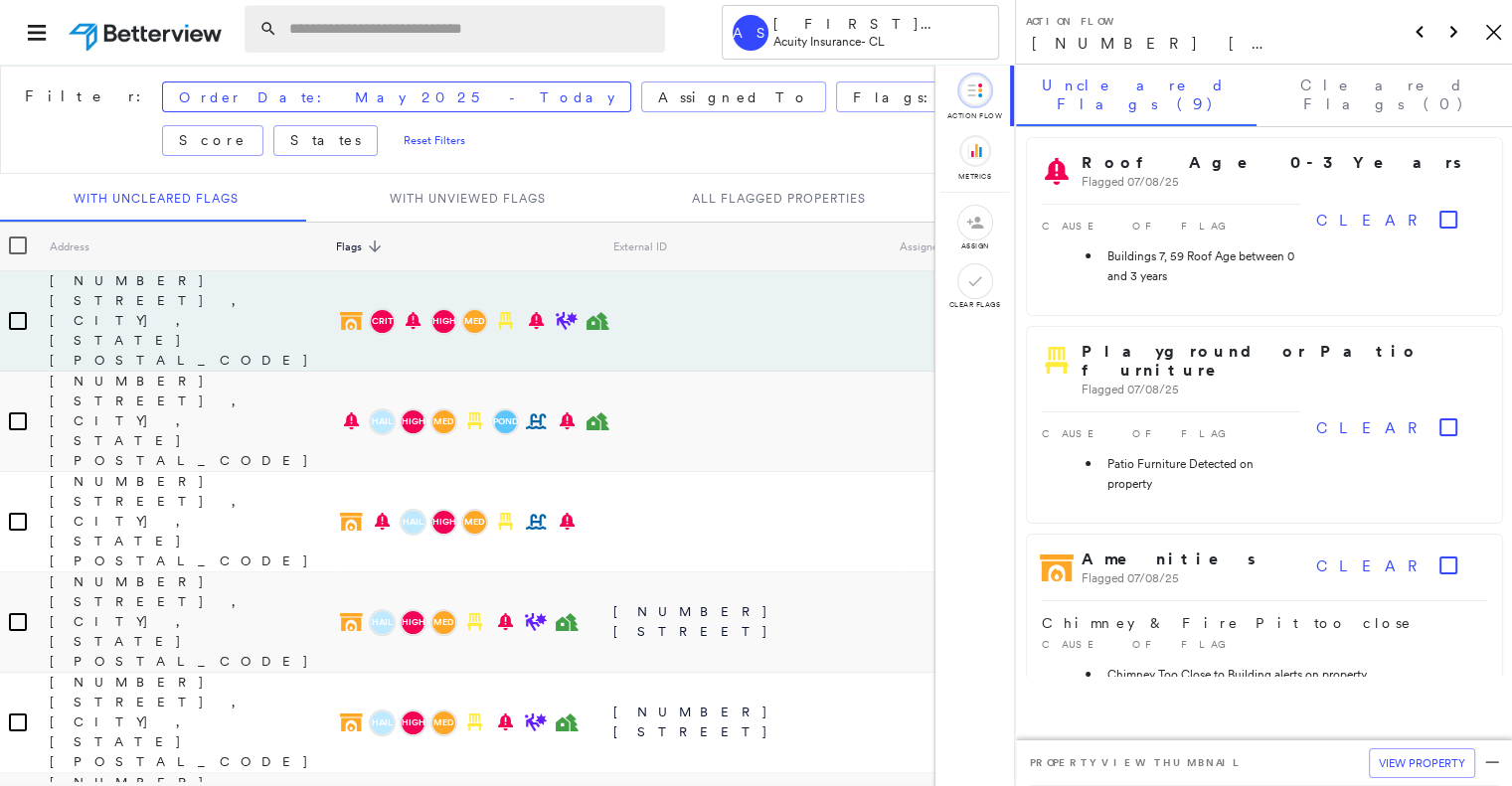 click at bounding box center (471, 29) 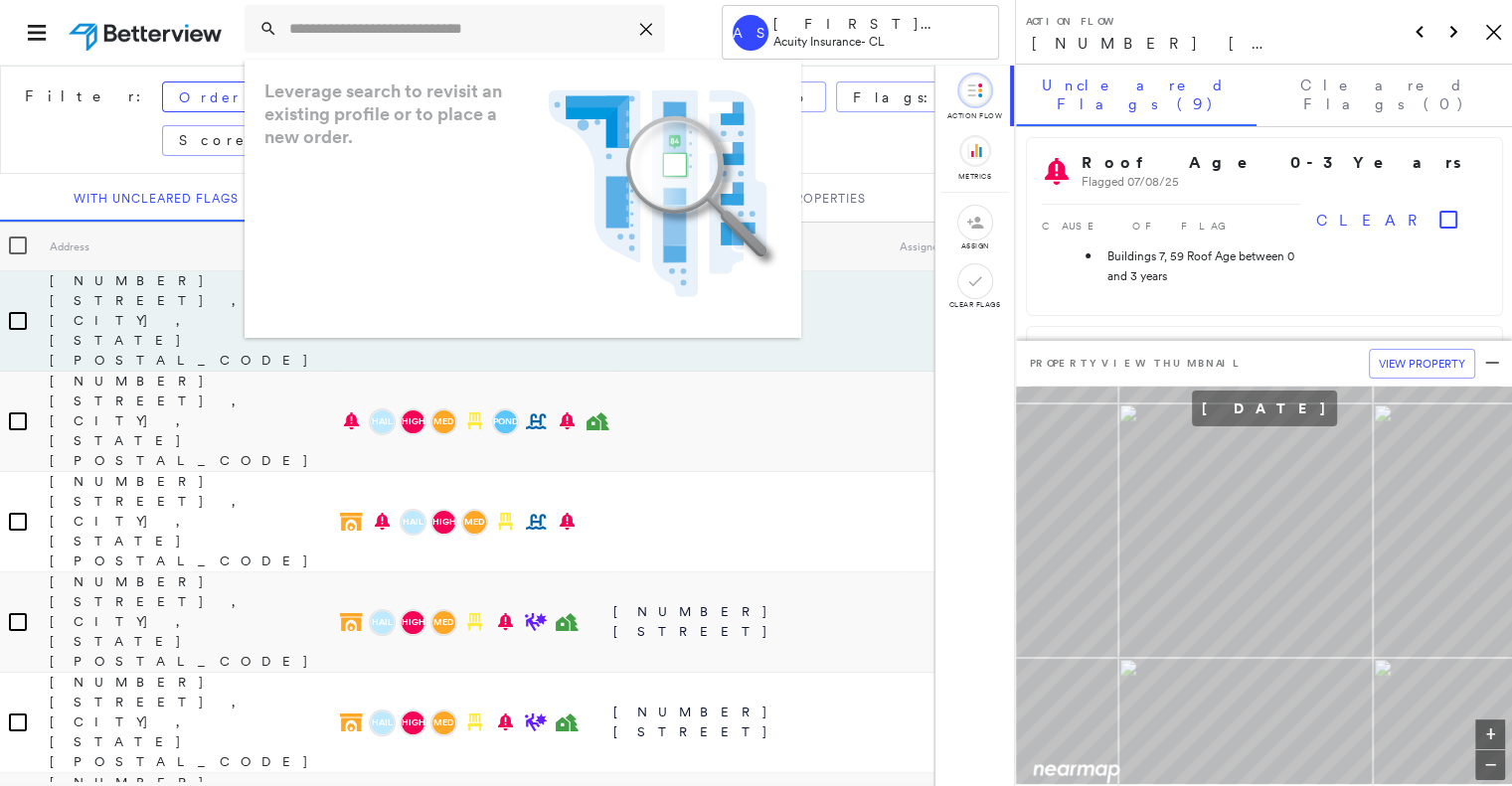 paste on "**********" 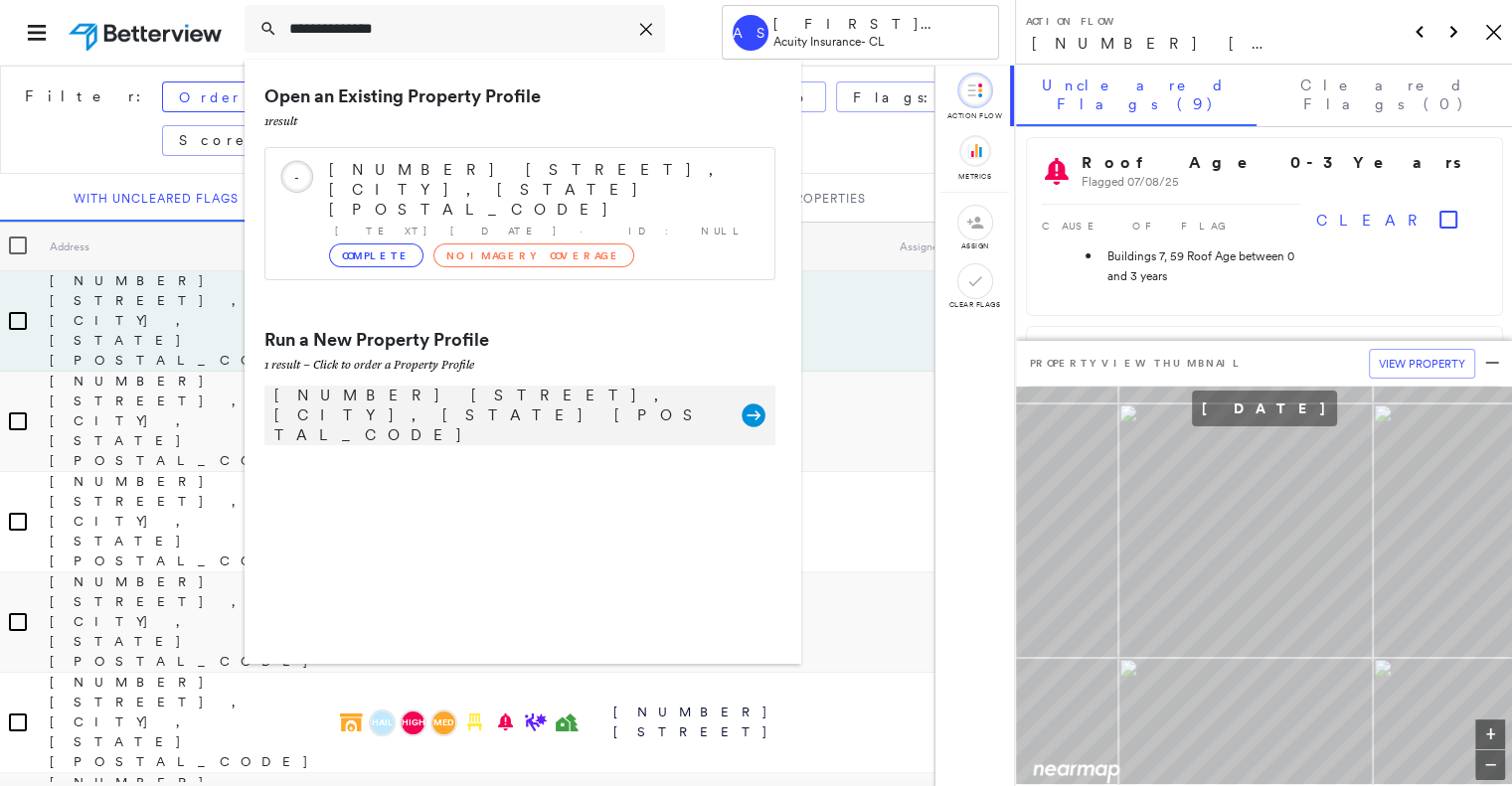 type on "**********" 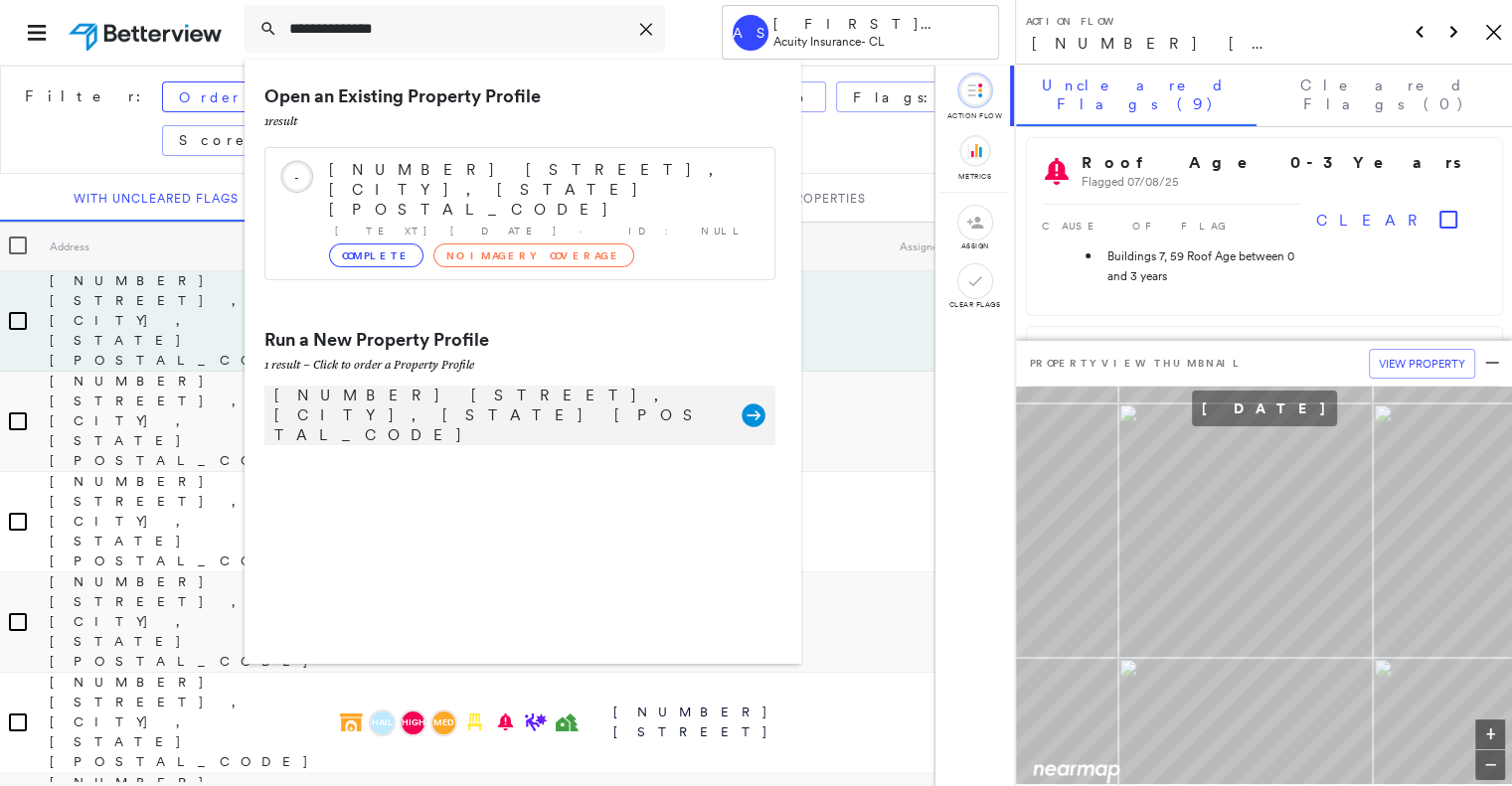 click on "[NUMBER] [STREET], [CITY], [STATE] [POSTAL_CODE]" at bounding box center (498, 415) 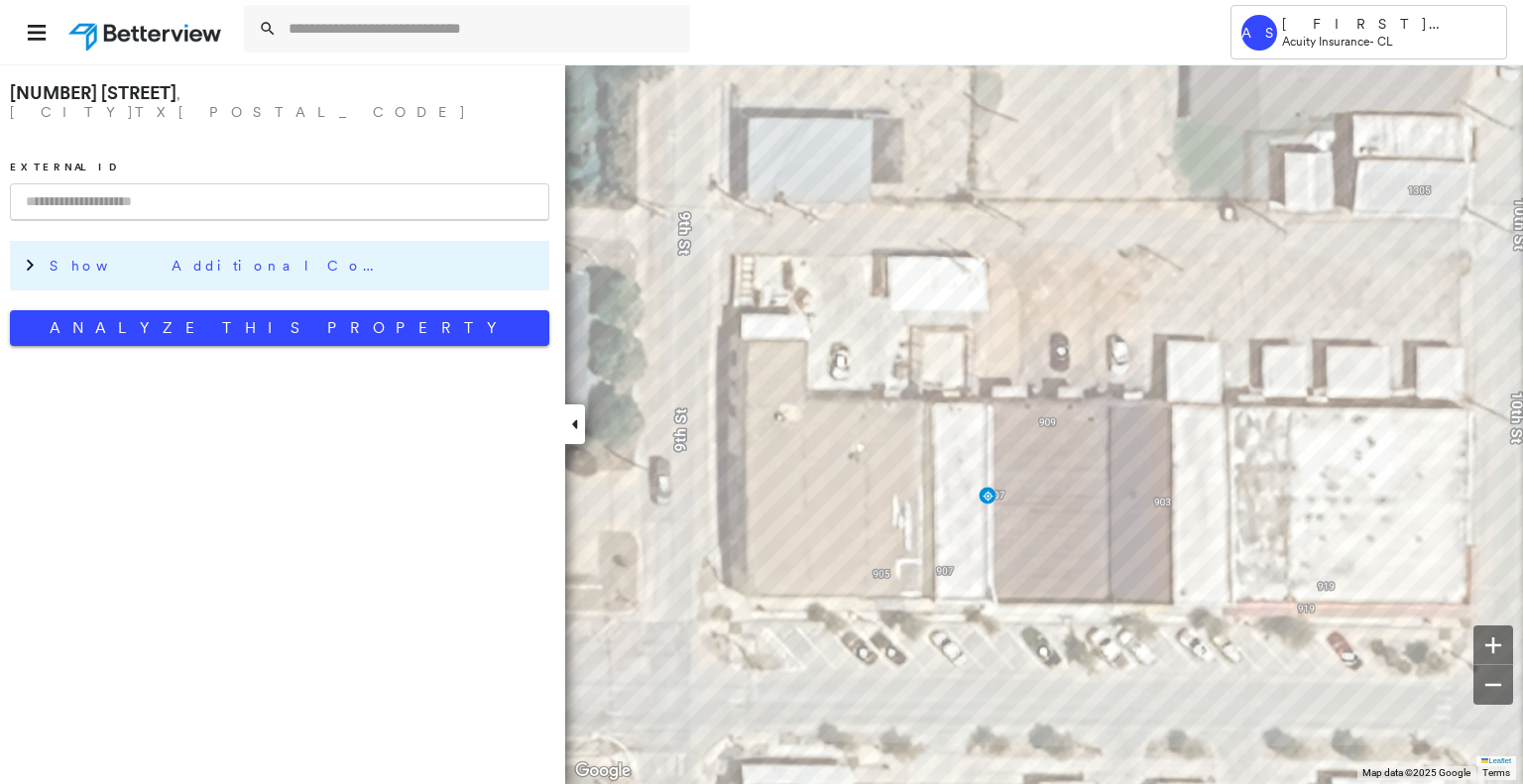 click on "Show Additional Company Data" at bounding box center (218, 266) 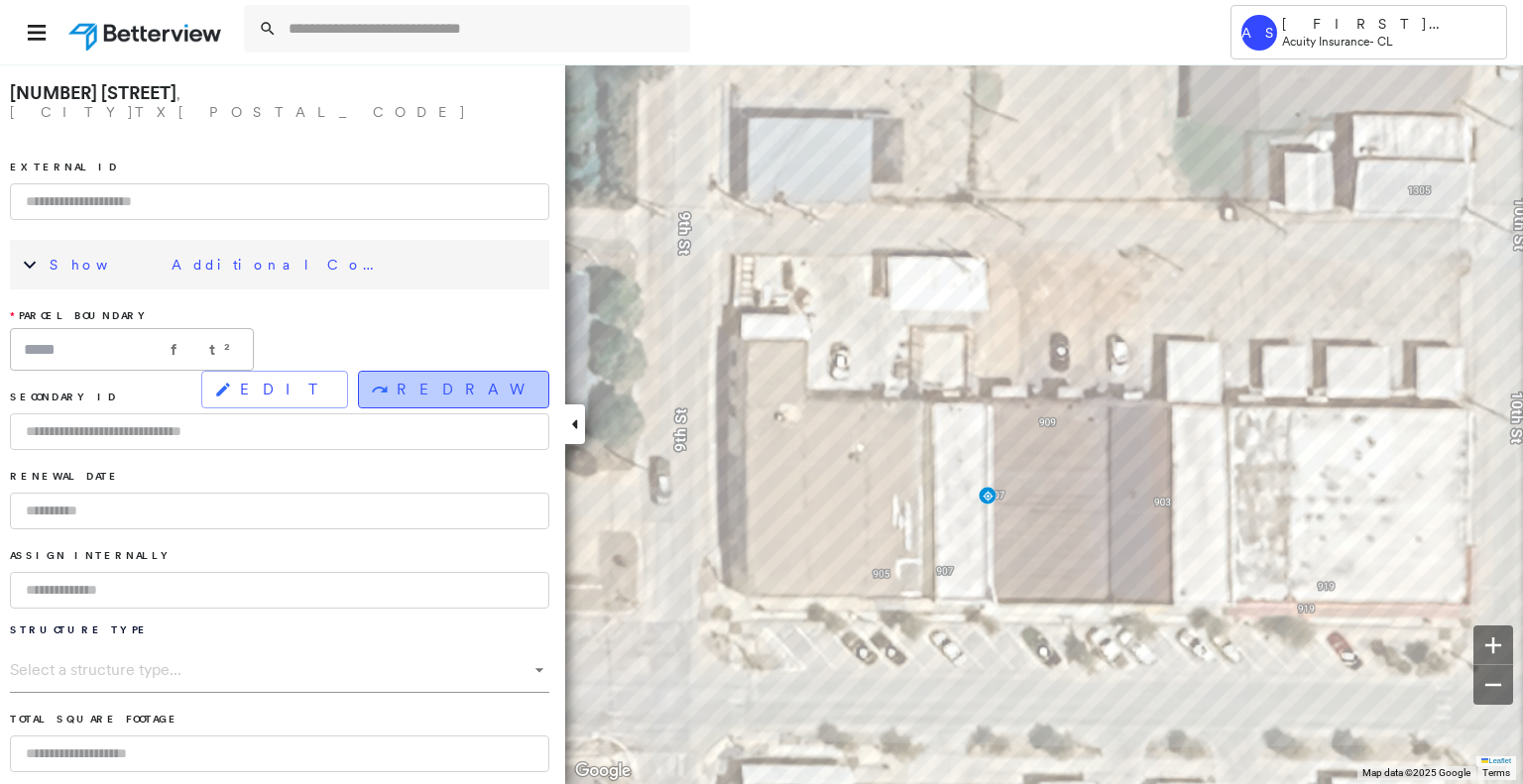 click on "REDRAW" at bounding box center [464, 390] 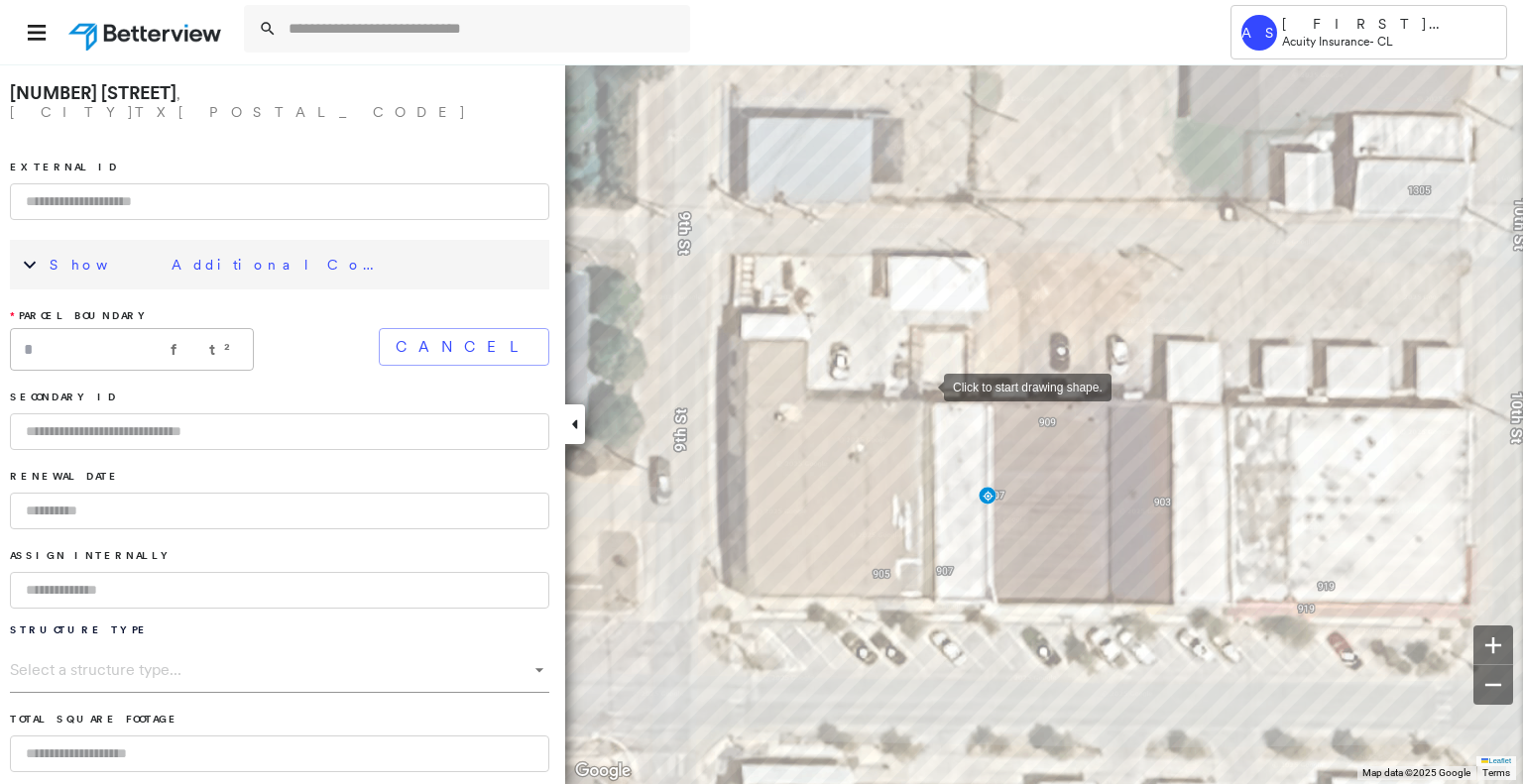 click at bounding box center (924, 386) 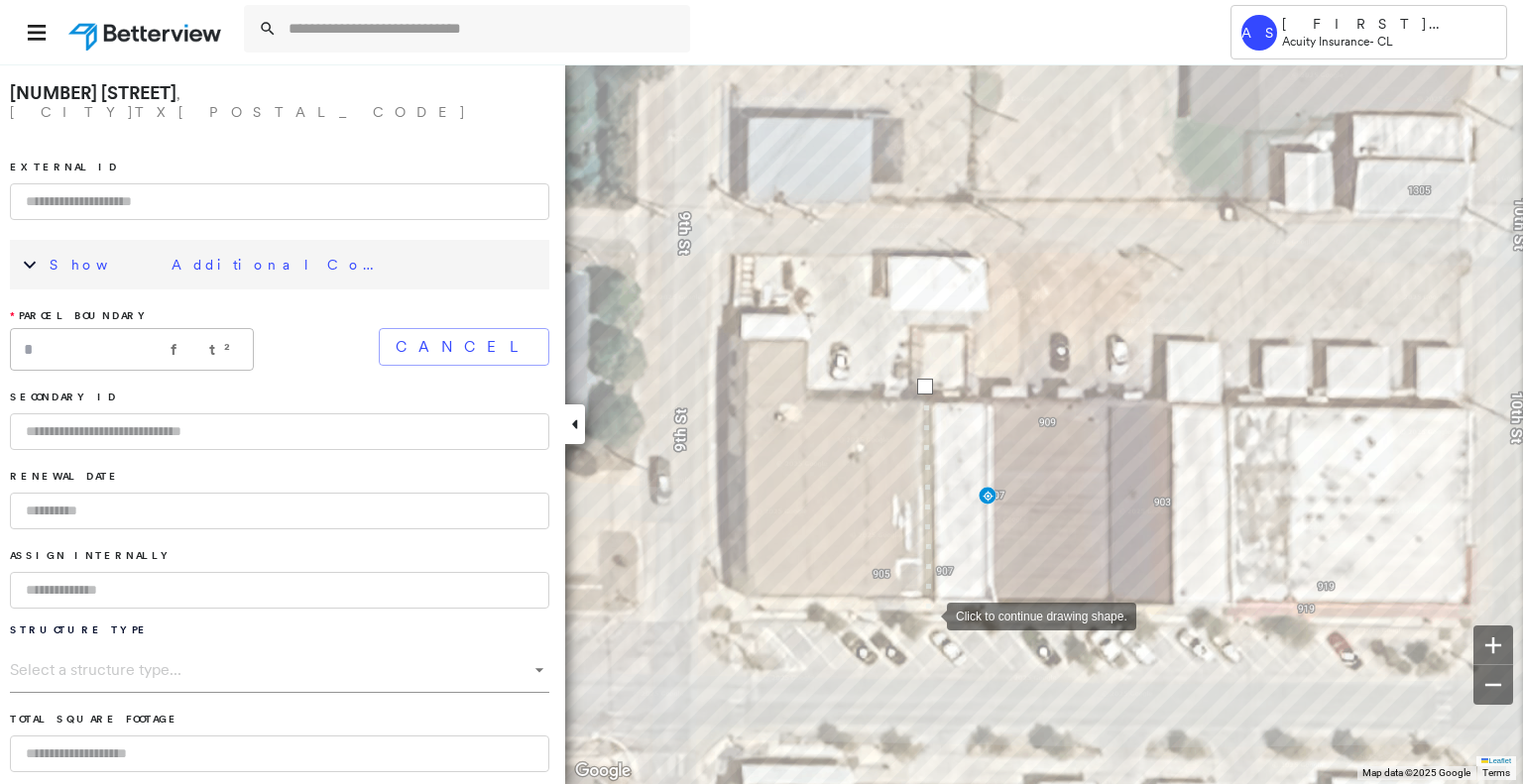 click at bounding box center (927, 615) 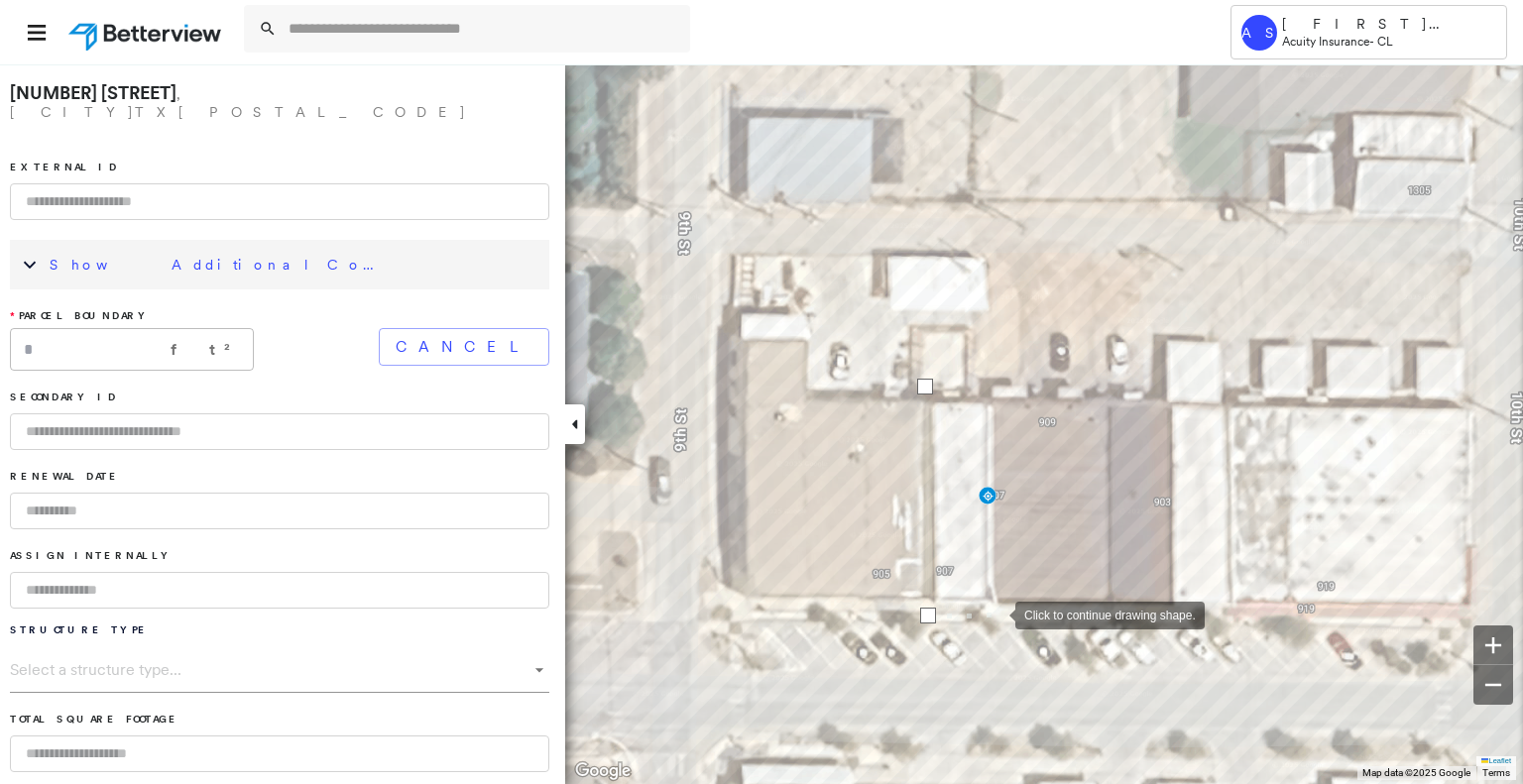 click at bounding box center [996, 614] 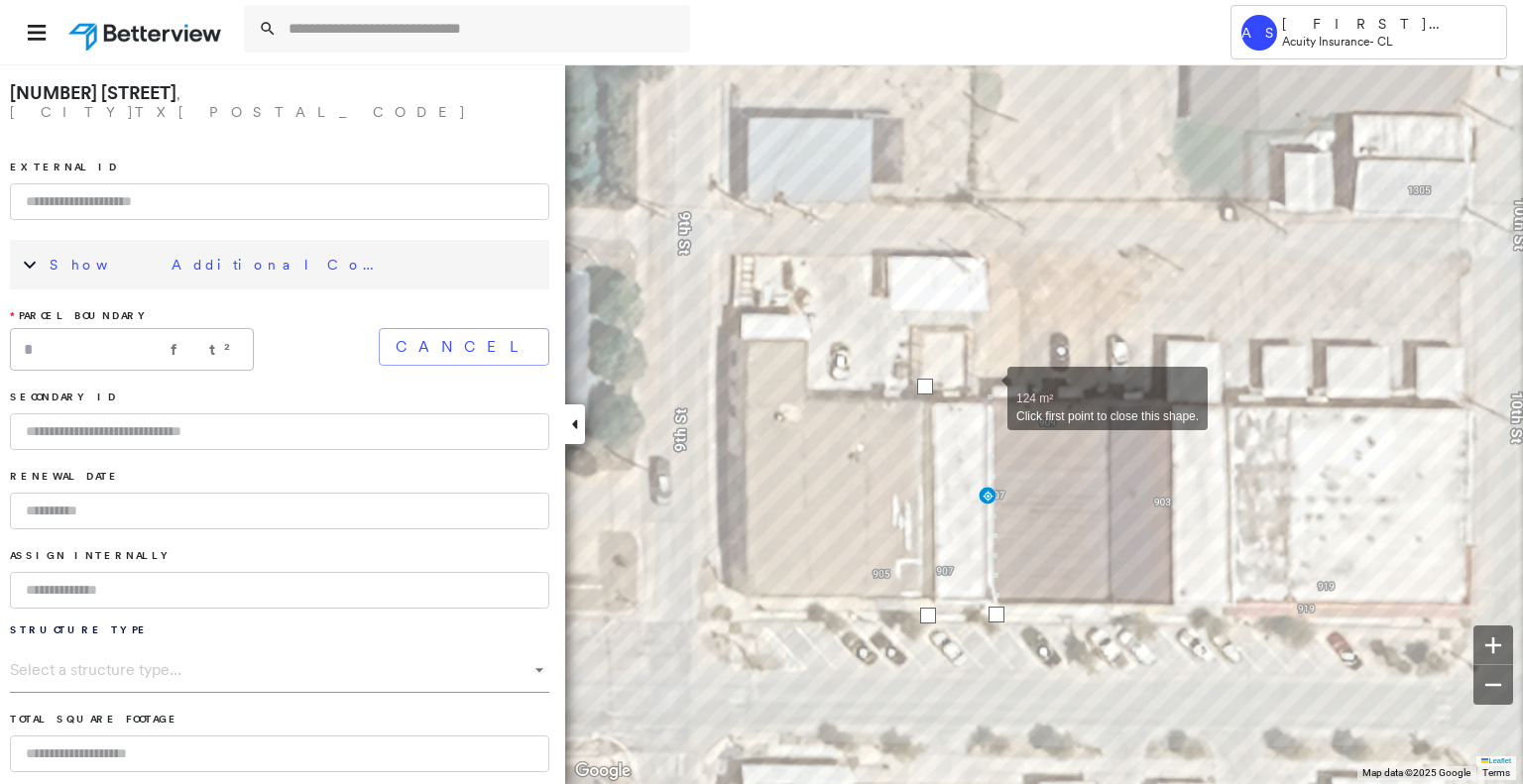 click at bounding box center [988, 388] 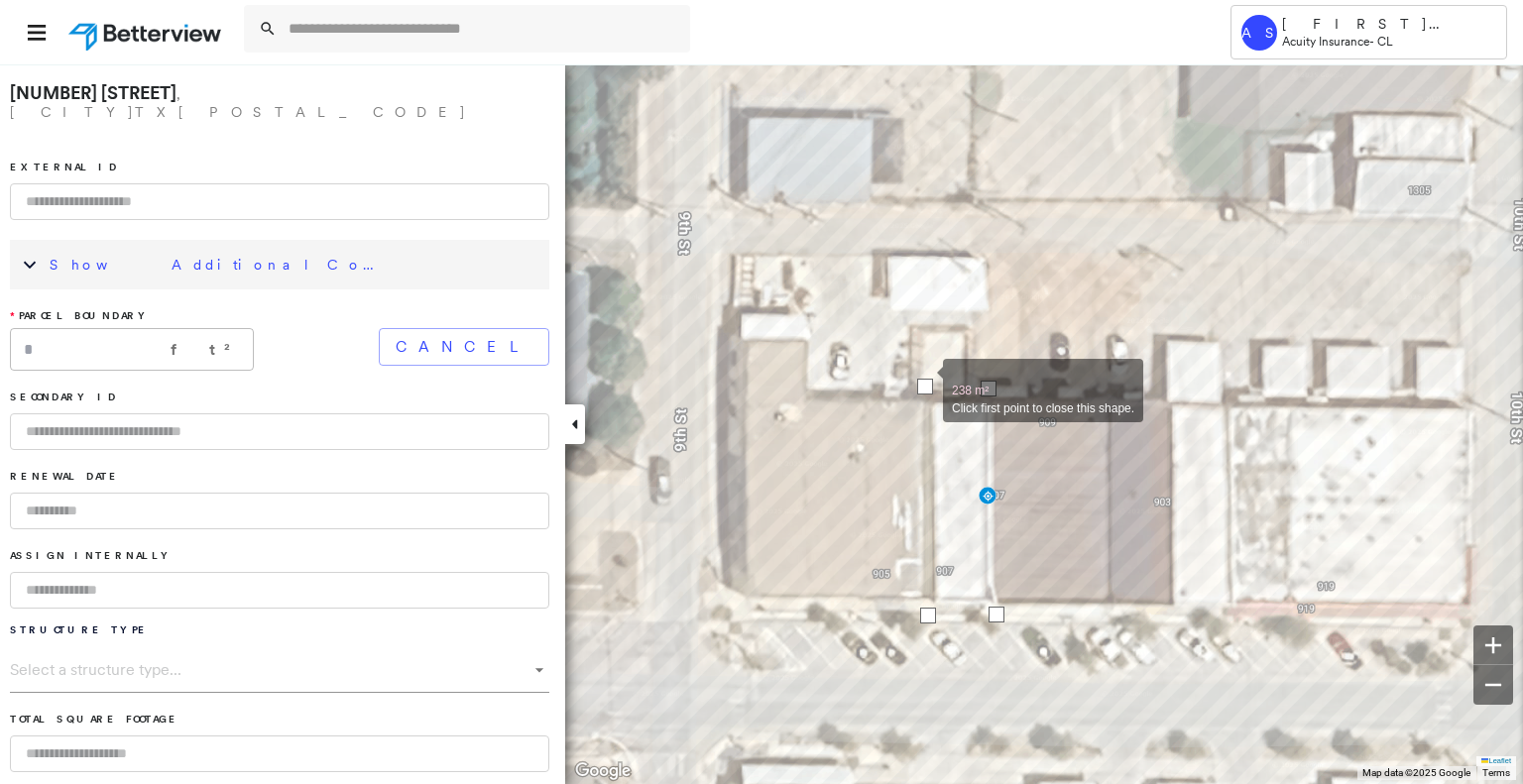 click at bounding box center [925, 387] 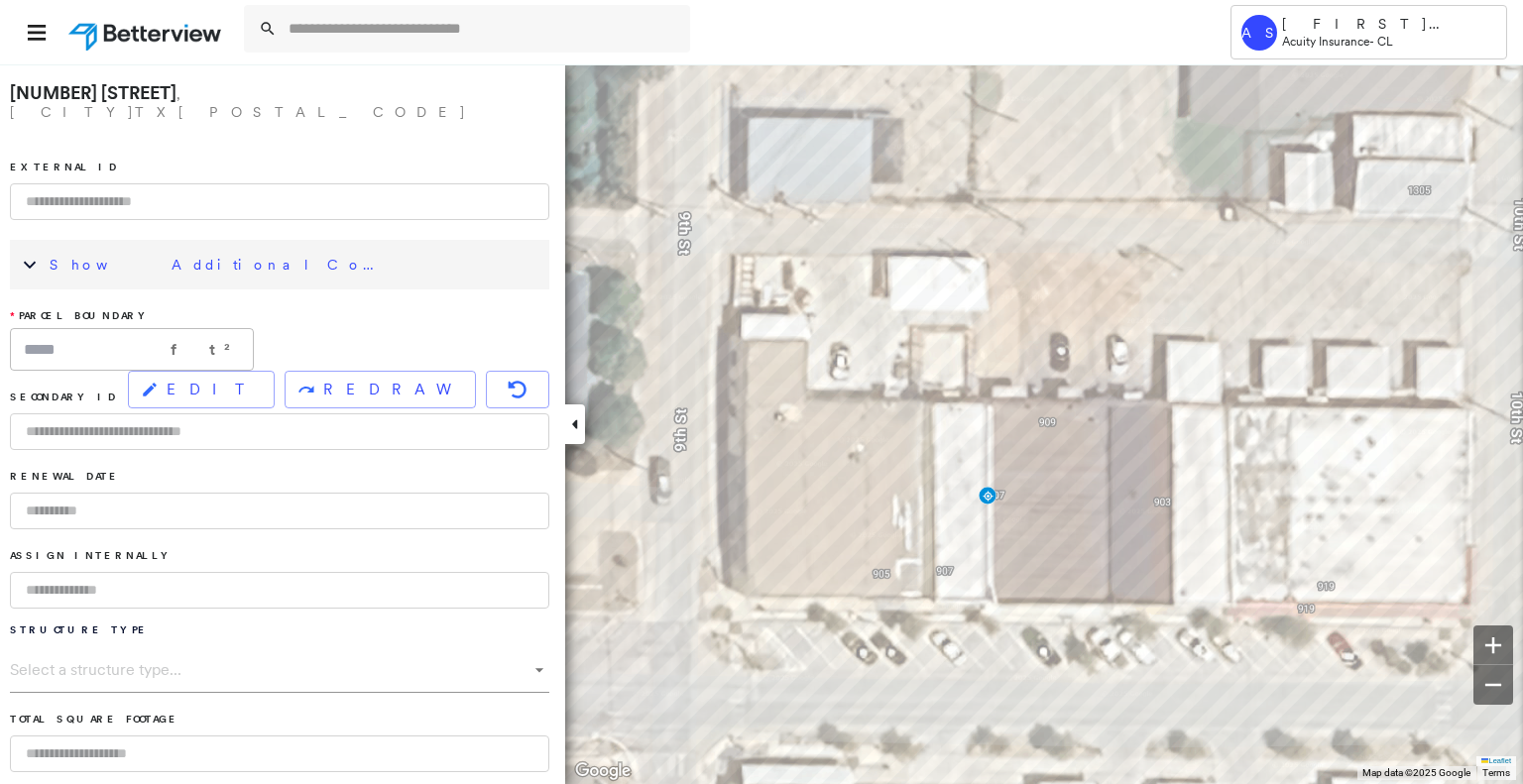 scroll, scrollTop: 1158, scrollLeft: 0, axis: vertical 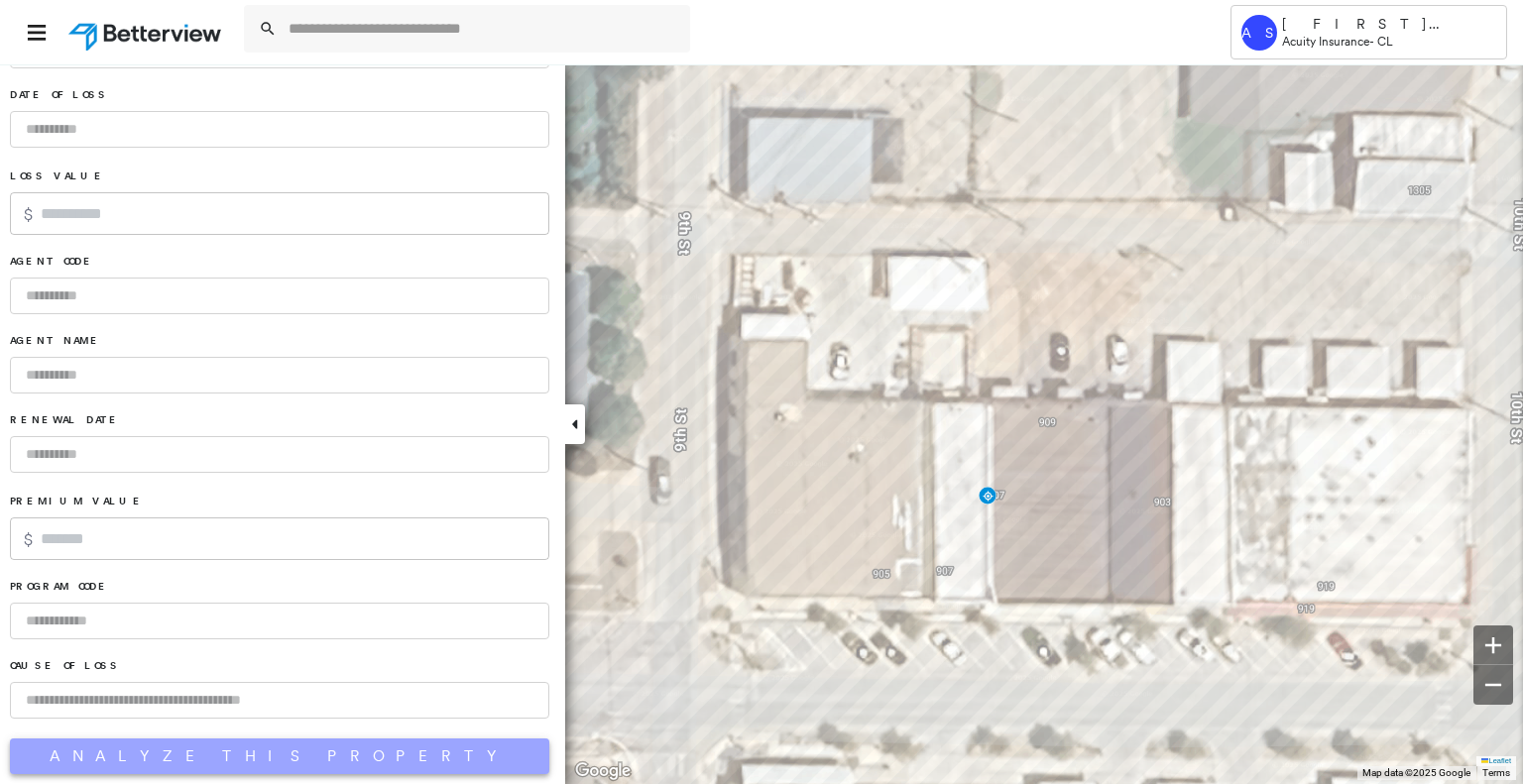 click on "Analyze This Property" at bounding box center [280, 756] 